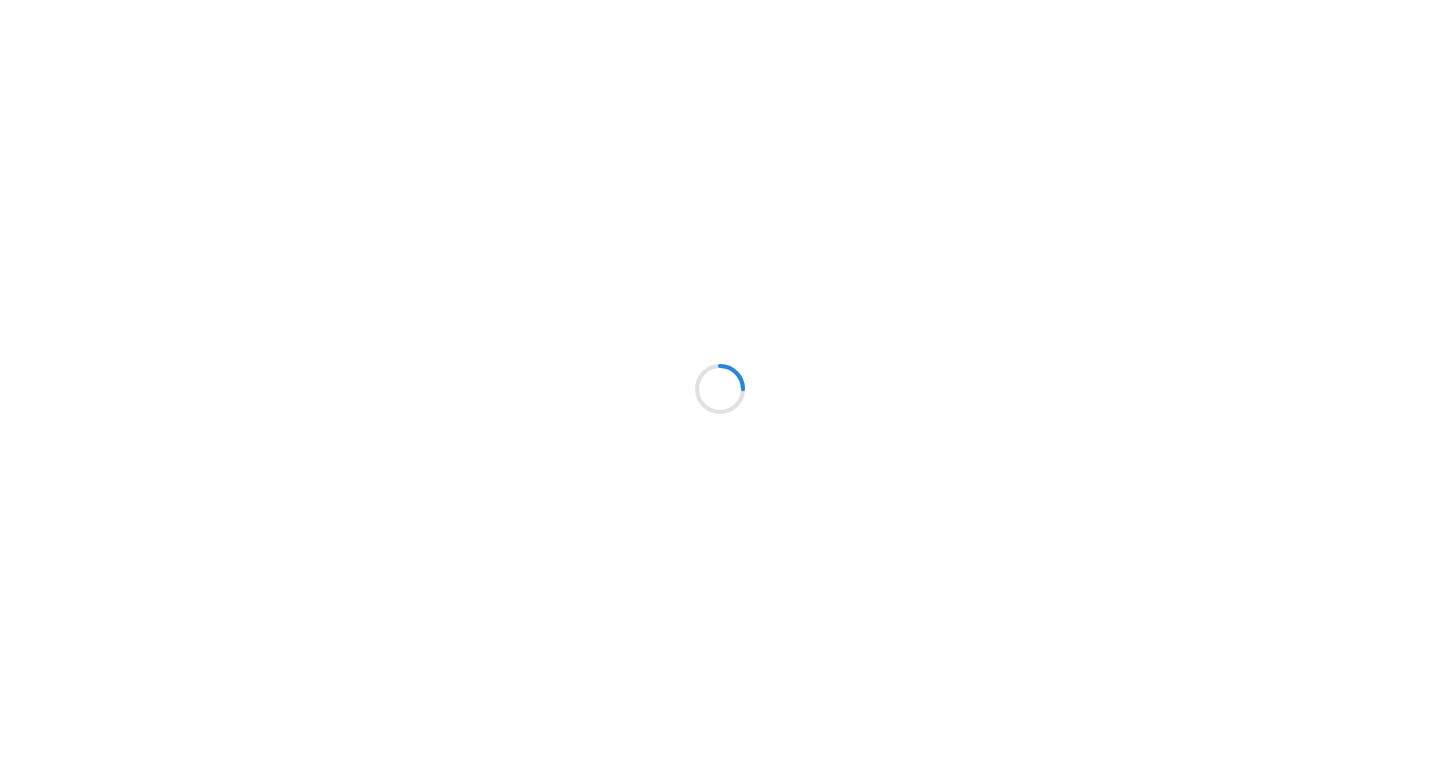 scroll, scrollTop: 0, scrollLeft: 0, axis: both 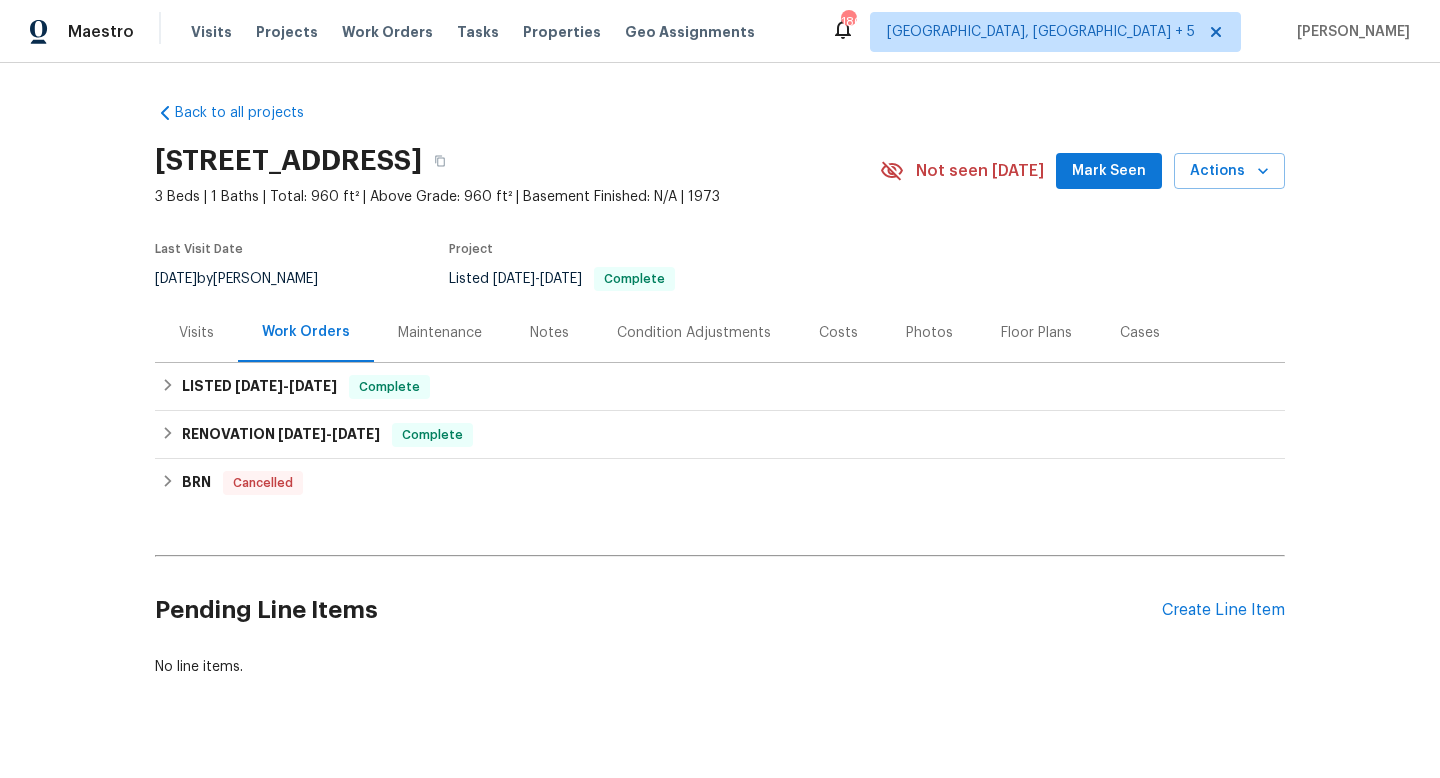 click on "Visits" at bounding box center (196, 333) 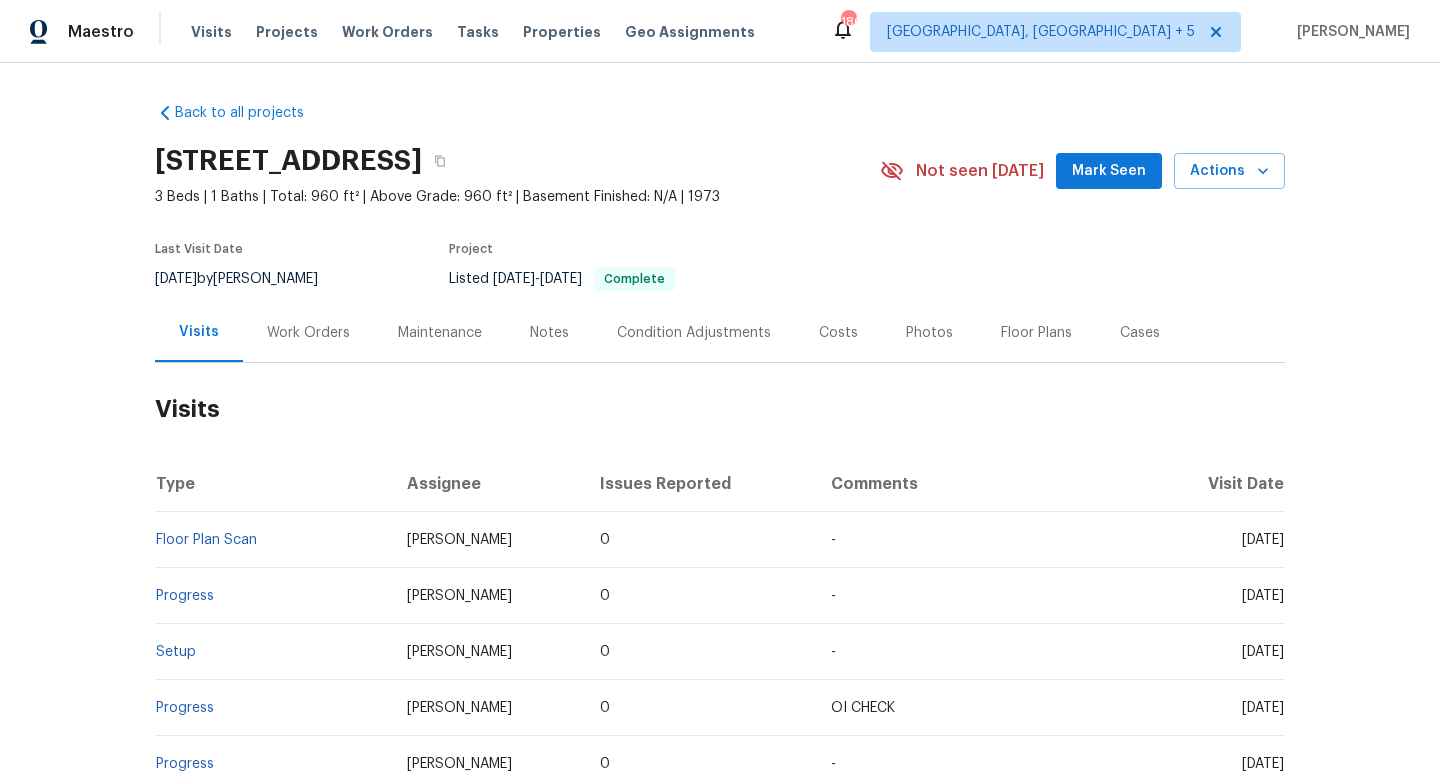 drag, startPoint x: 1210, startPoint y: 538, endPoint x: 1281, endPoint y: 551, distance: 72.18033 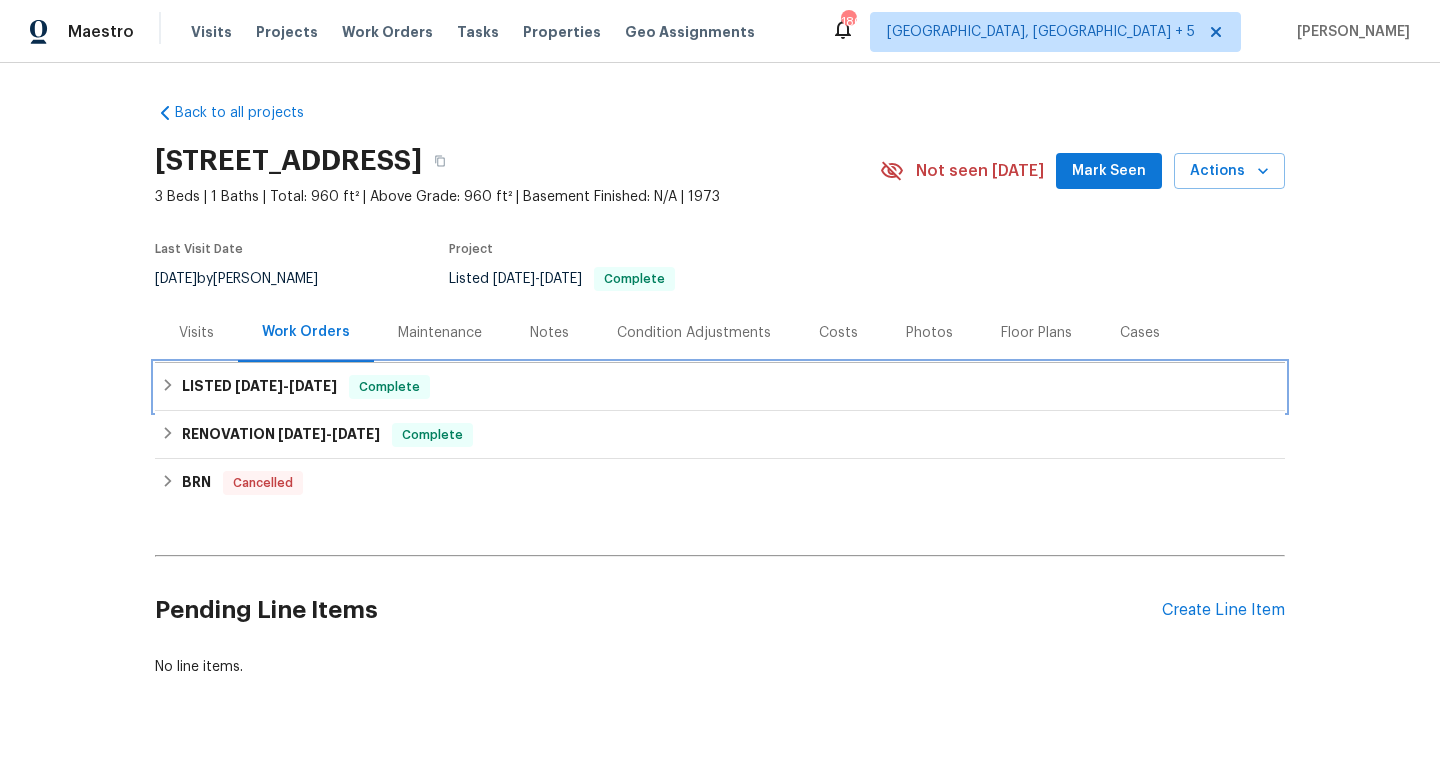 click on "[DATE]" at bounding box center [313, 386] 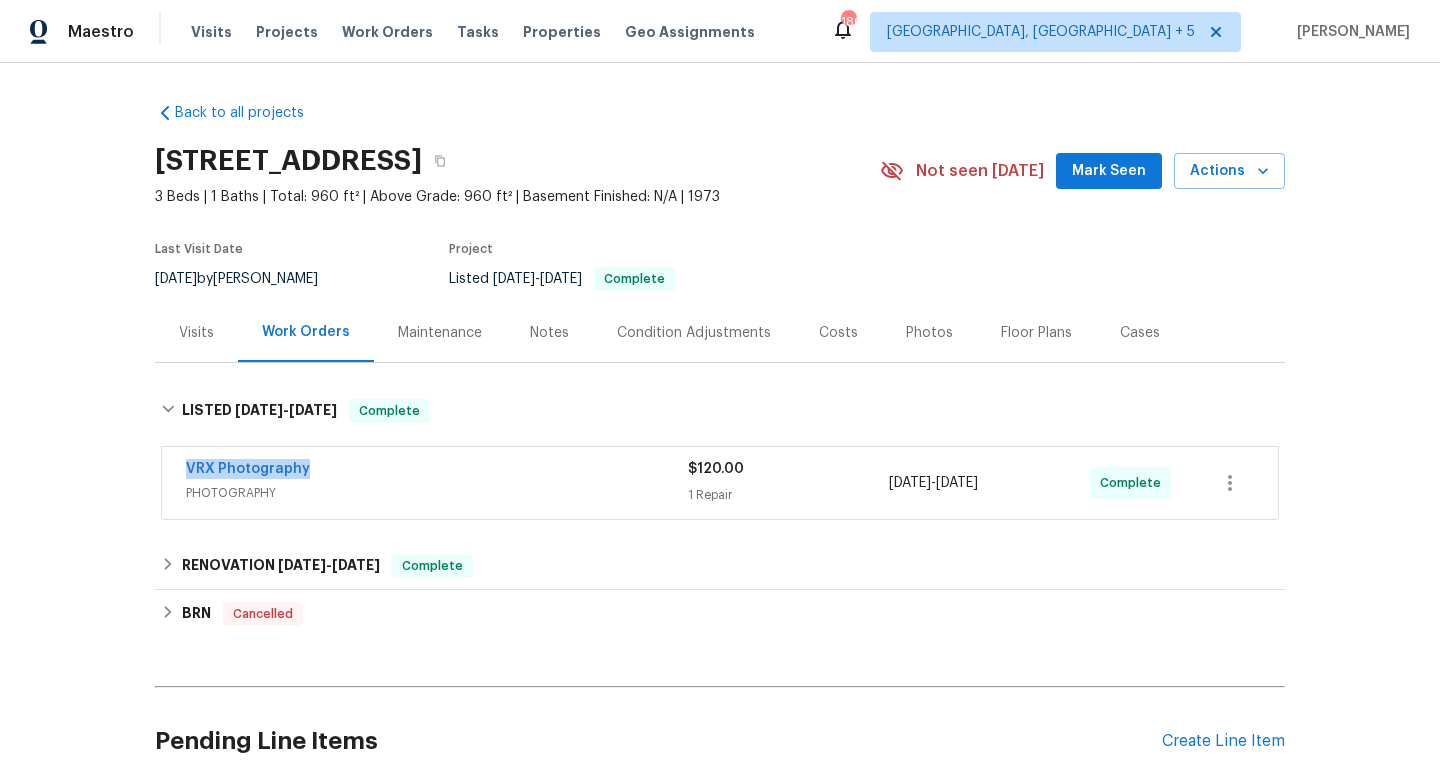 drag, startPoint x: 345, startPoint y: 474, endPoint x: 147, endPoint y: 473, distance: 198.00252 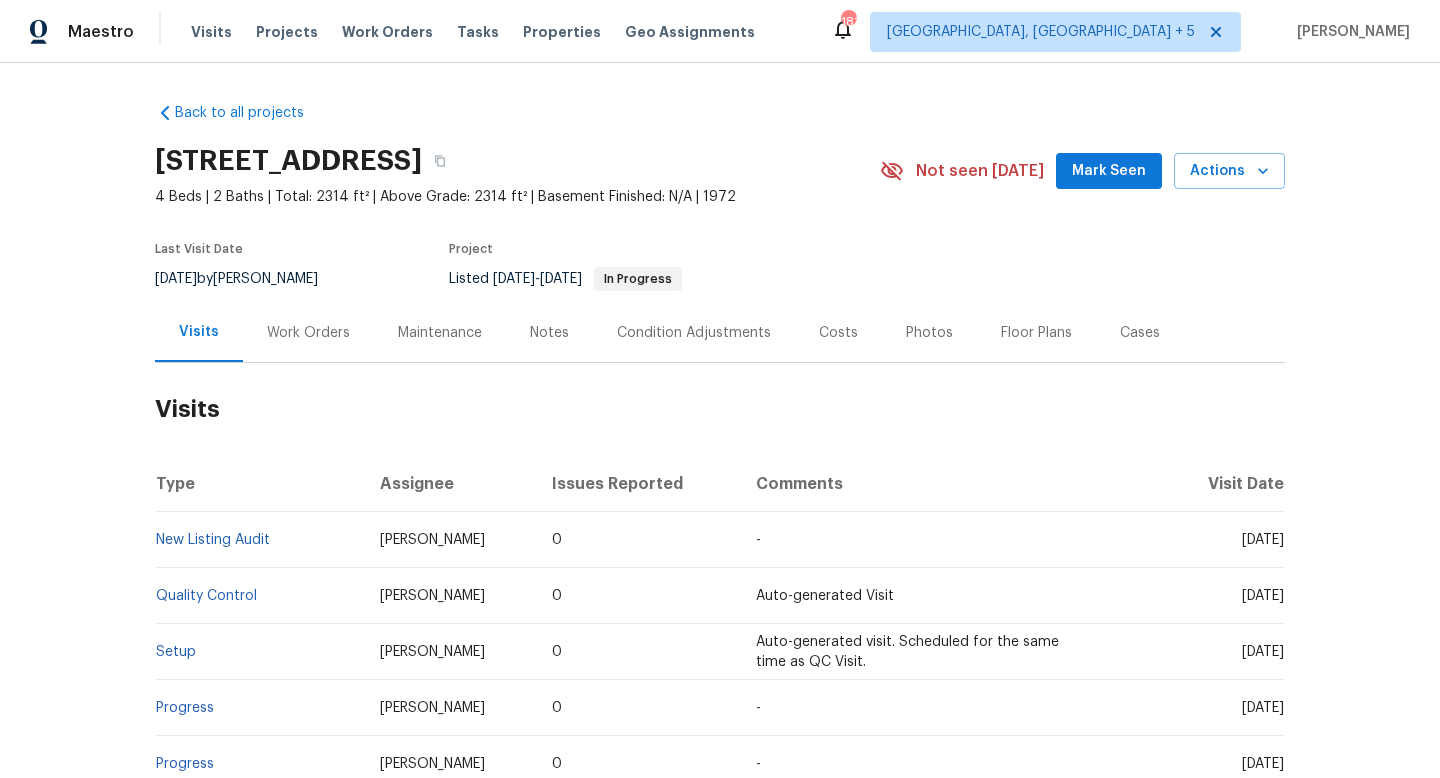 scroll, scrollTop: 0, scrollLeft: 0, axis: both 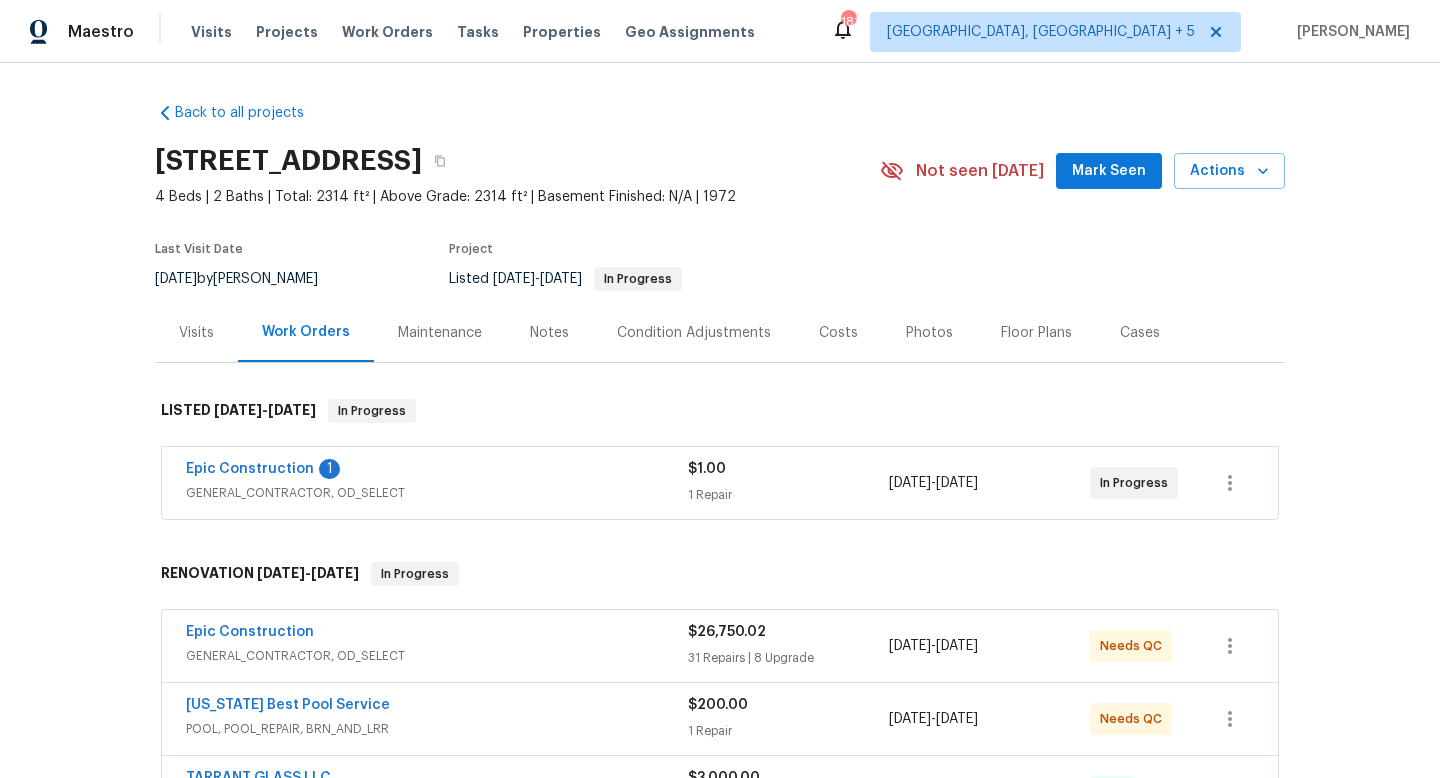 click on "Epic Construction 1" at bounding box center (437, 471) 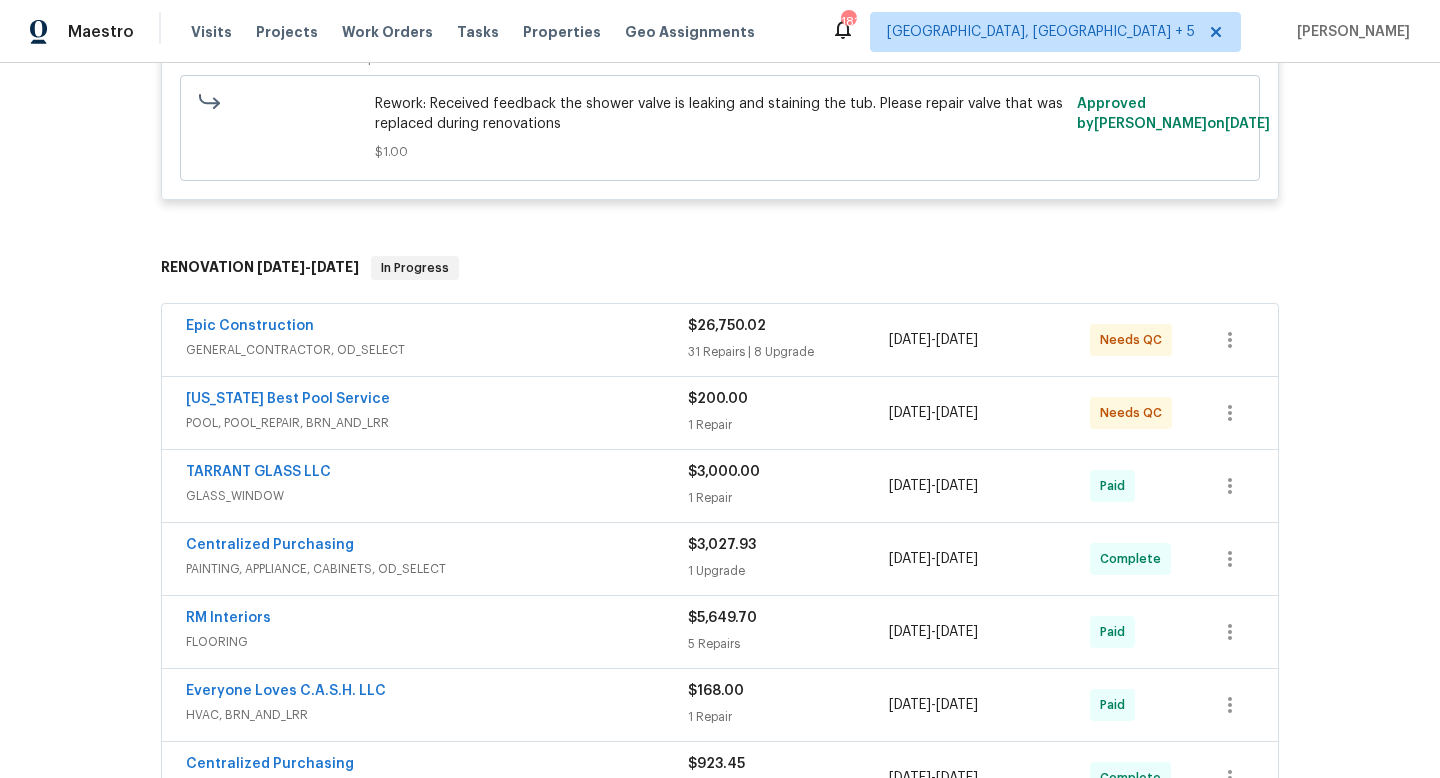scroll, scrollTop: 0, scrollLeft: 0, axis: both 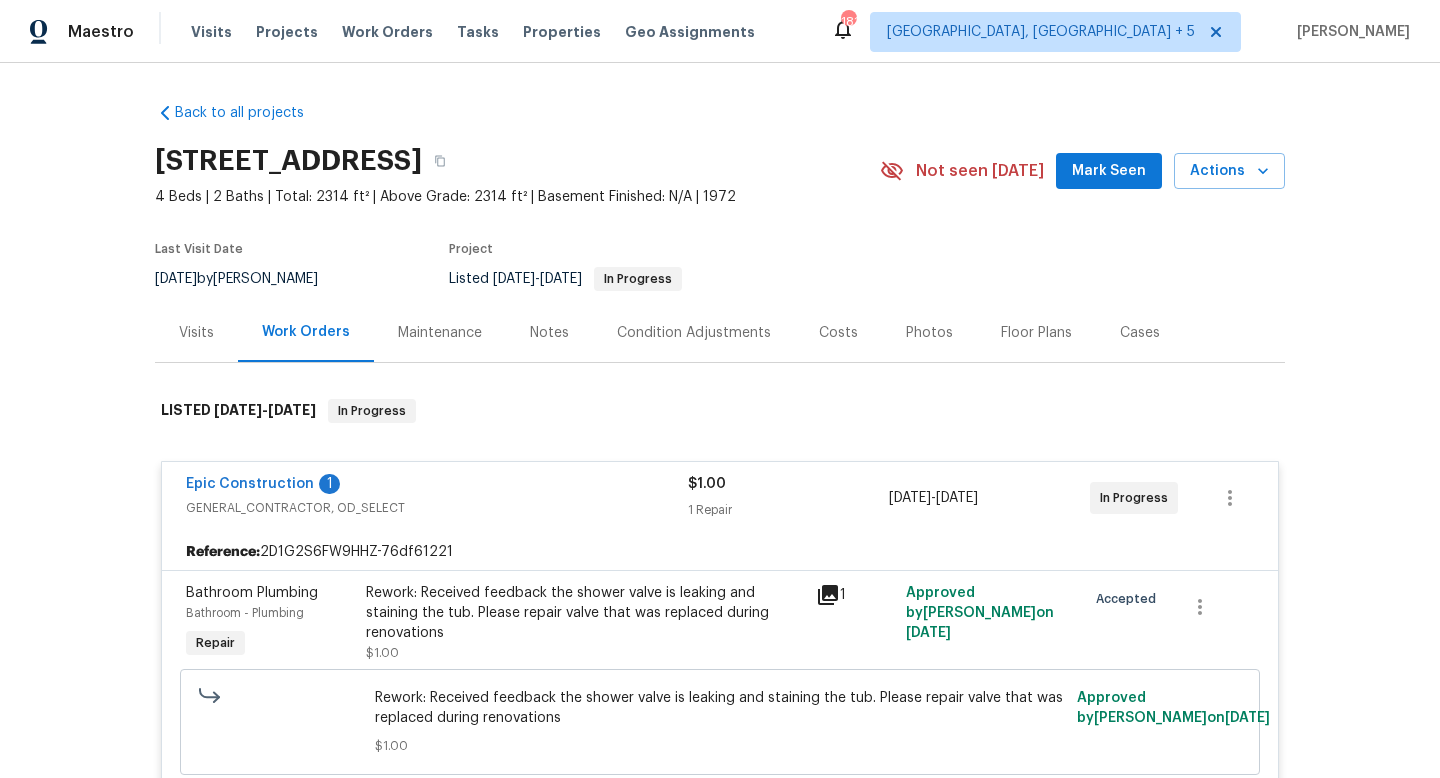click on "Visits" at bounding box center (196, 332) 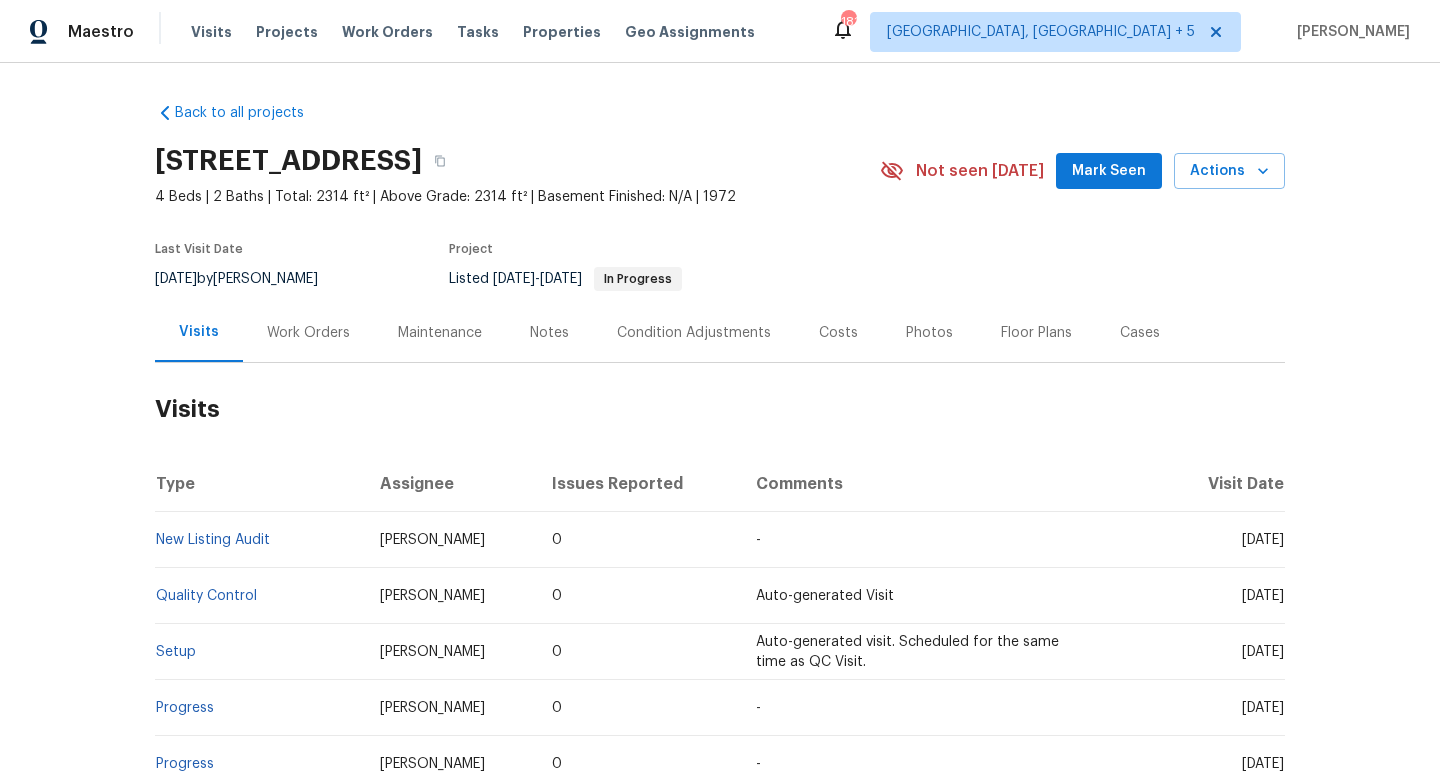 click on "Cases" at bounding box center (1140, 333) 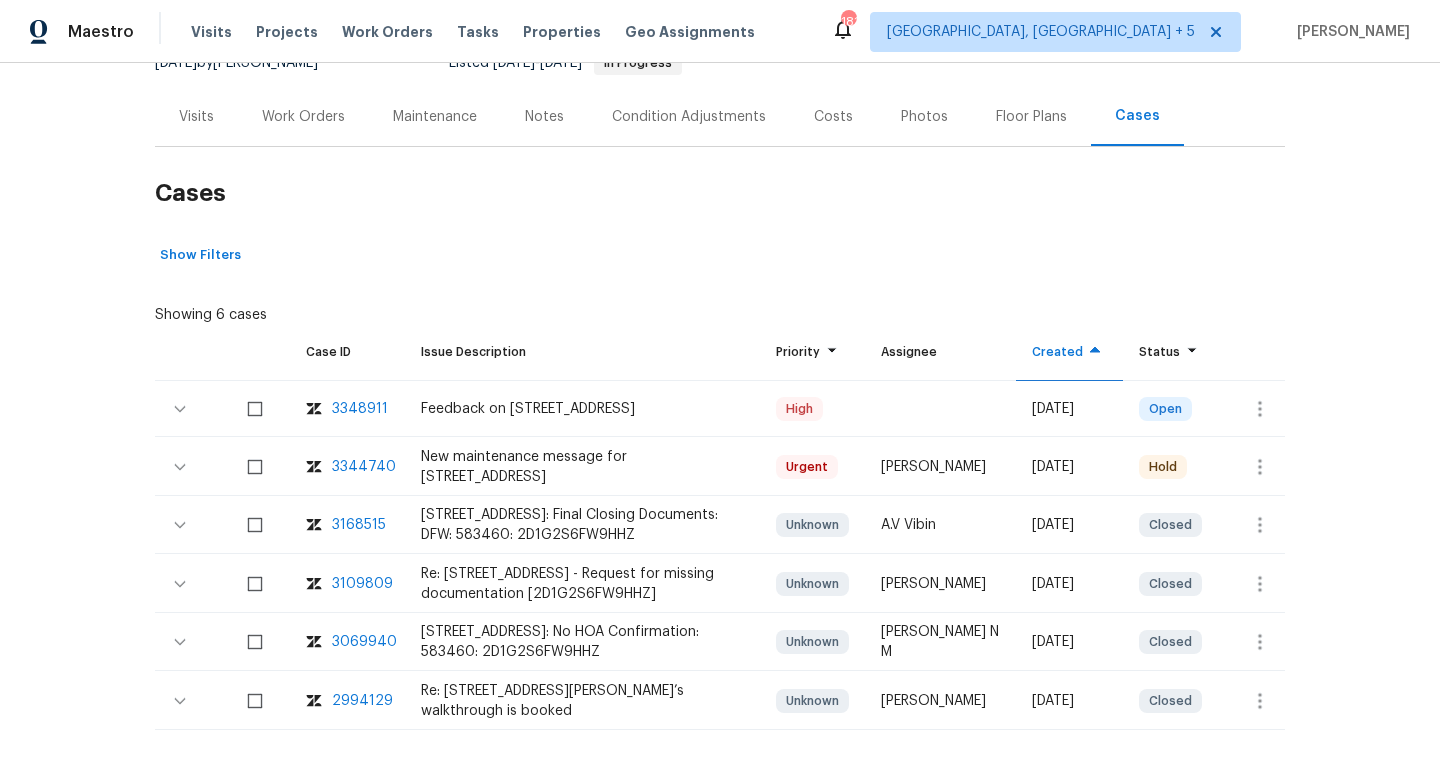 scroll, scrollTop: 229, scrollLeft: 0, axis: vertical 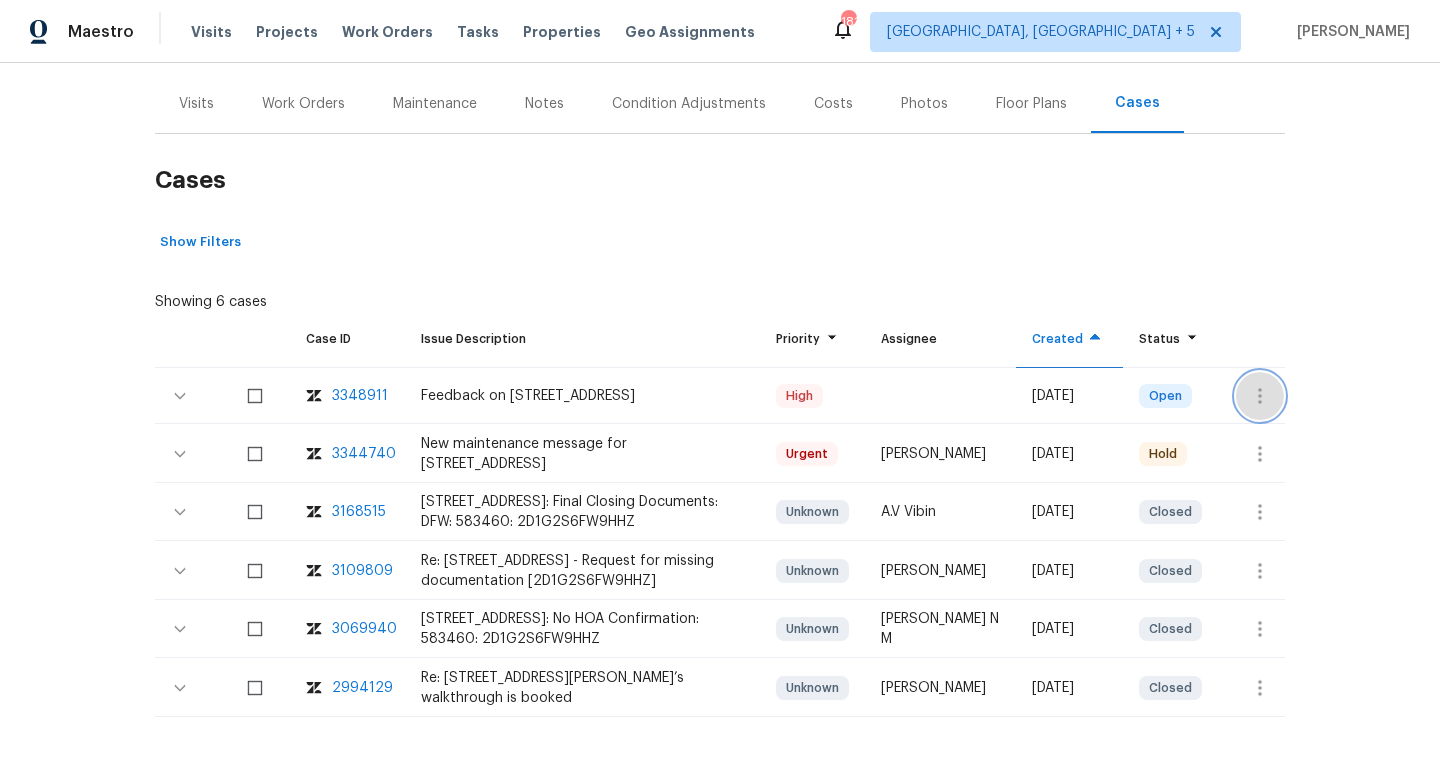 click 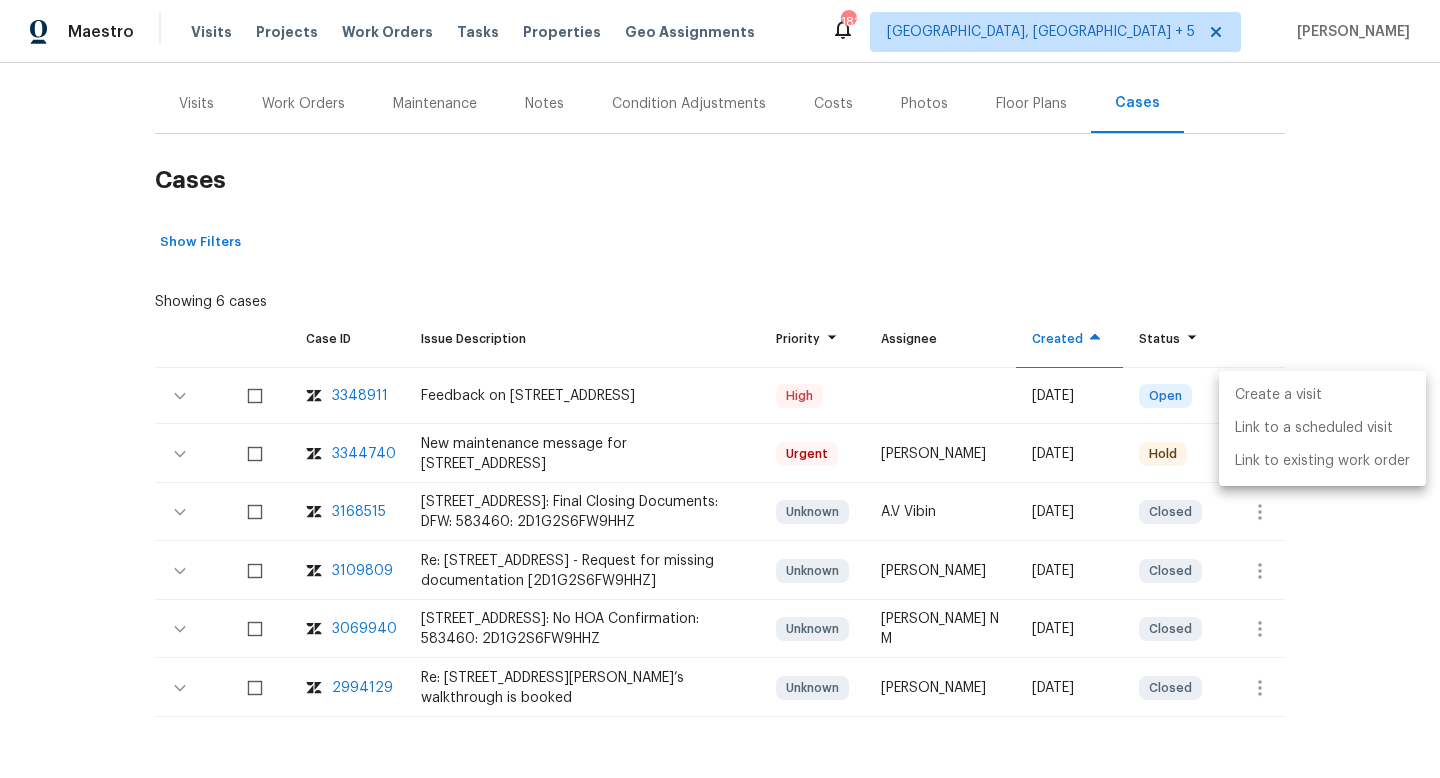 click on "Create a visit" at bounding box center [1322, 395] 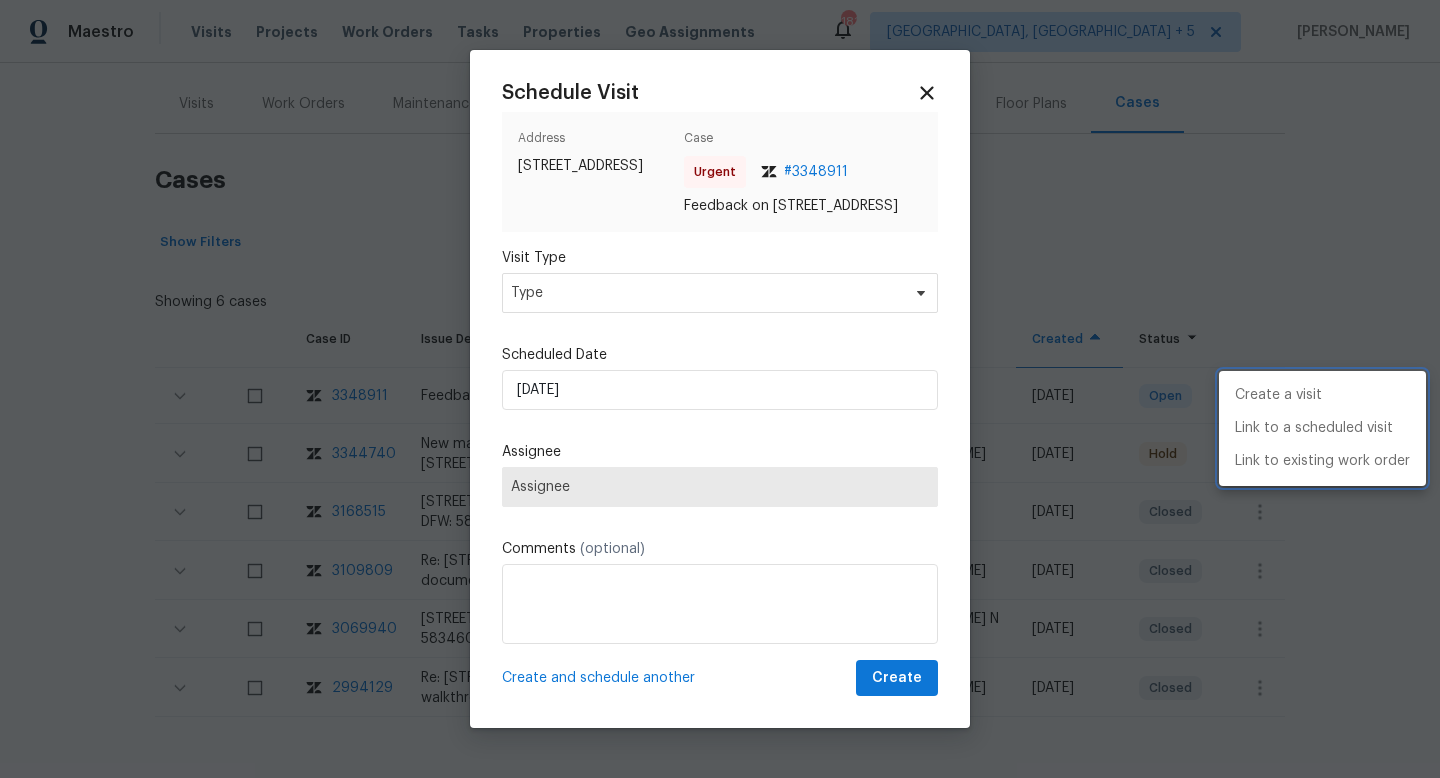 click at bounding box center (720, 389) 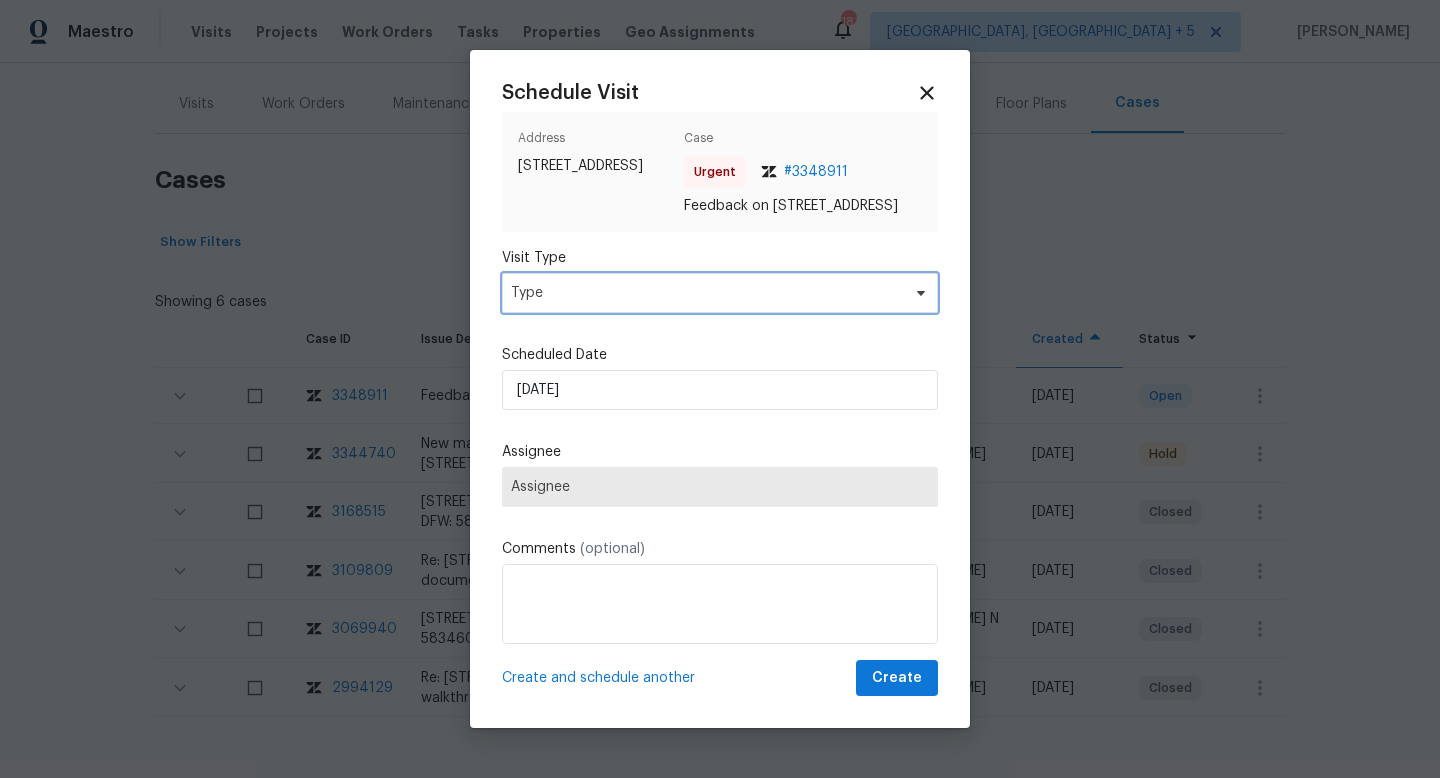 click on "Type" at bounding box center [705, 293] 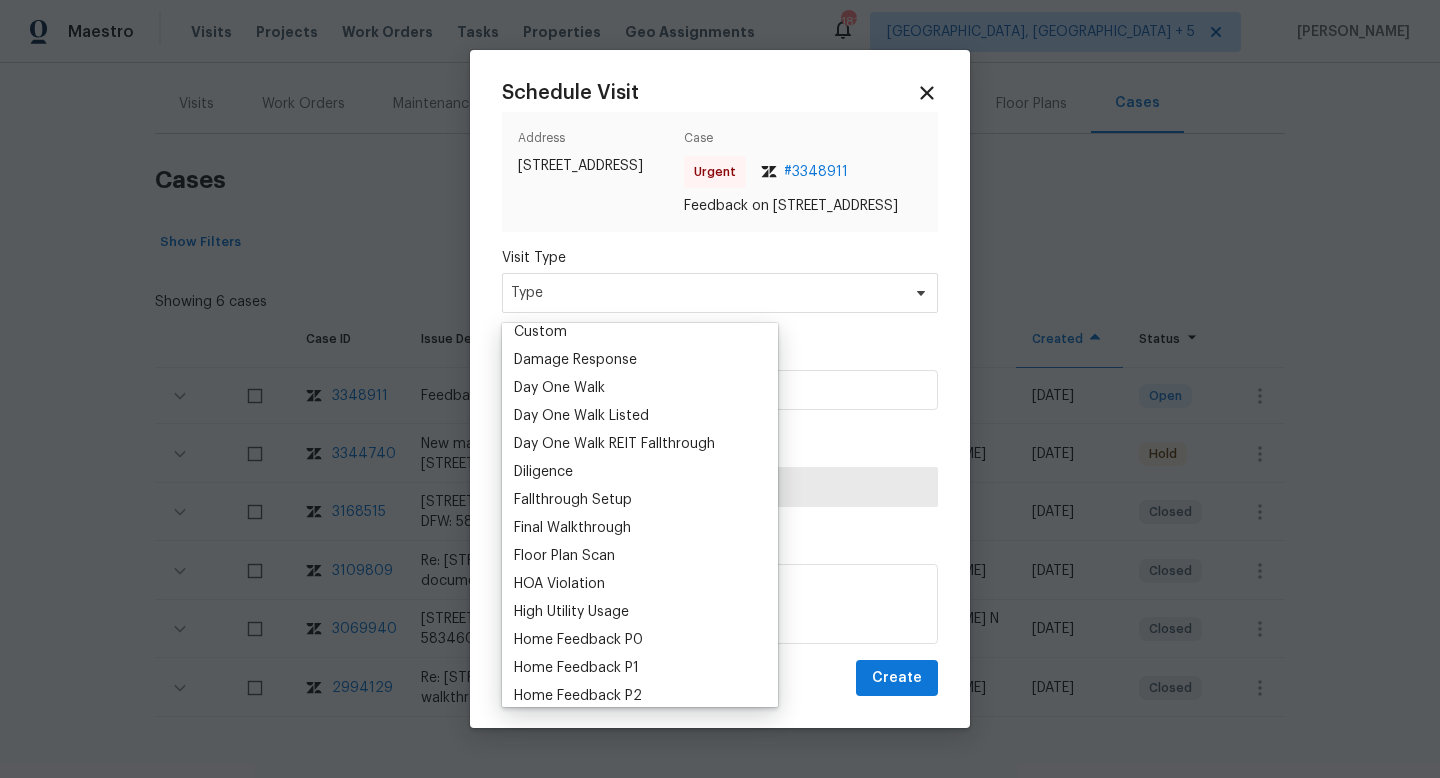 scroll, scrollTop: 365, scrollLeft: 0, axis: vertical 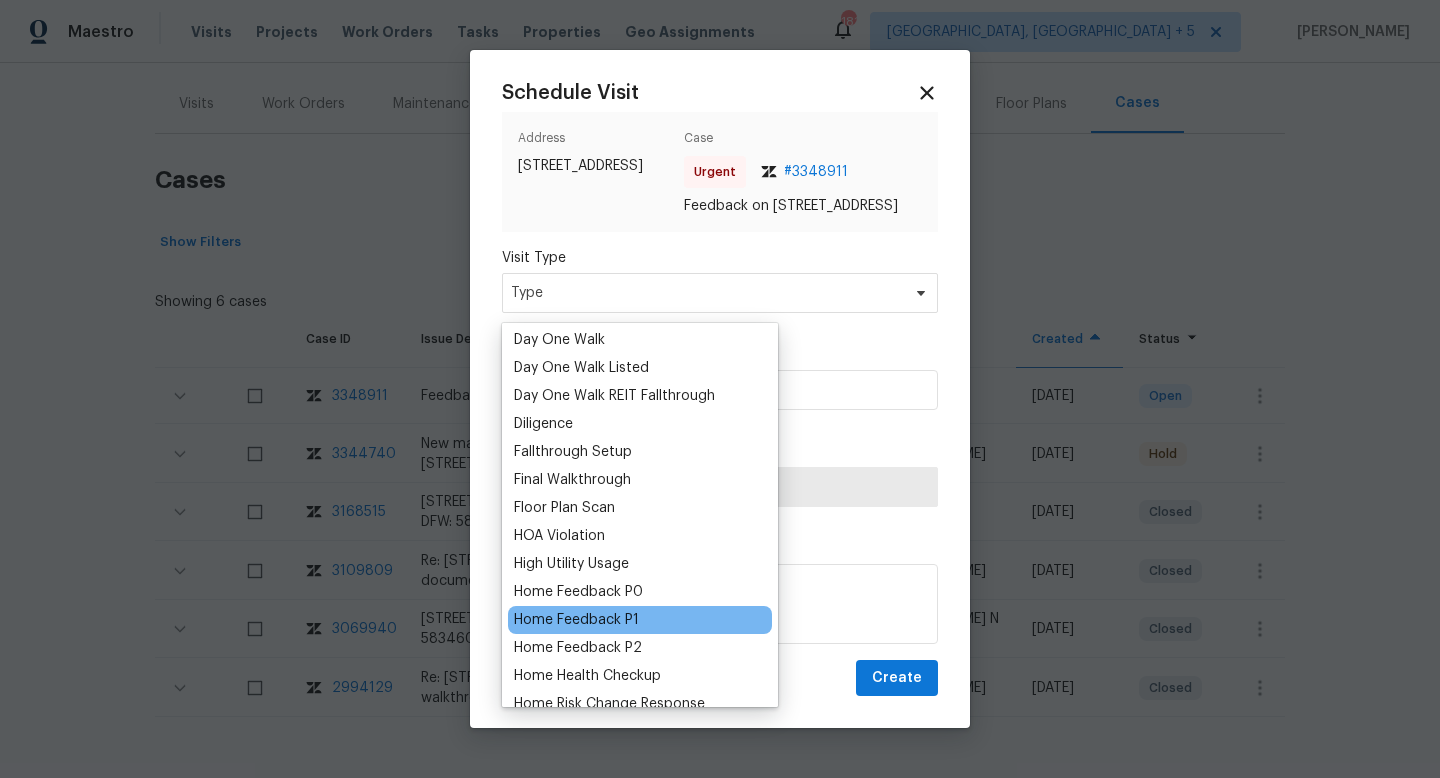 click on "Home Feedback P1" at bounding box center (640, 620) 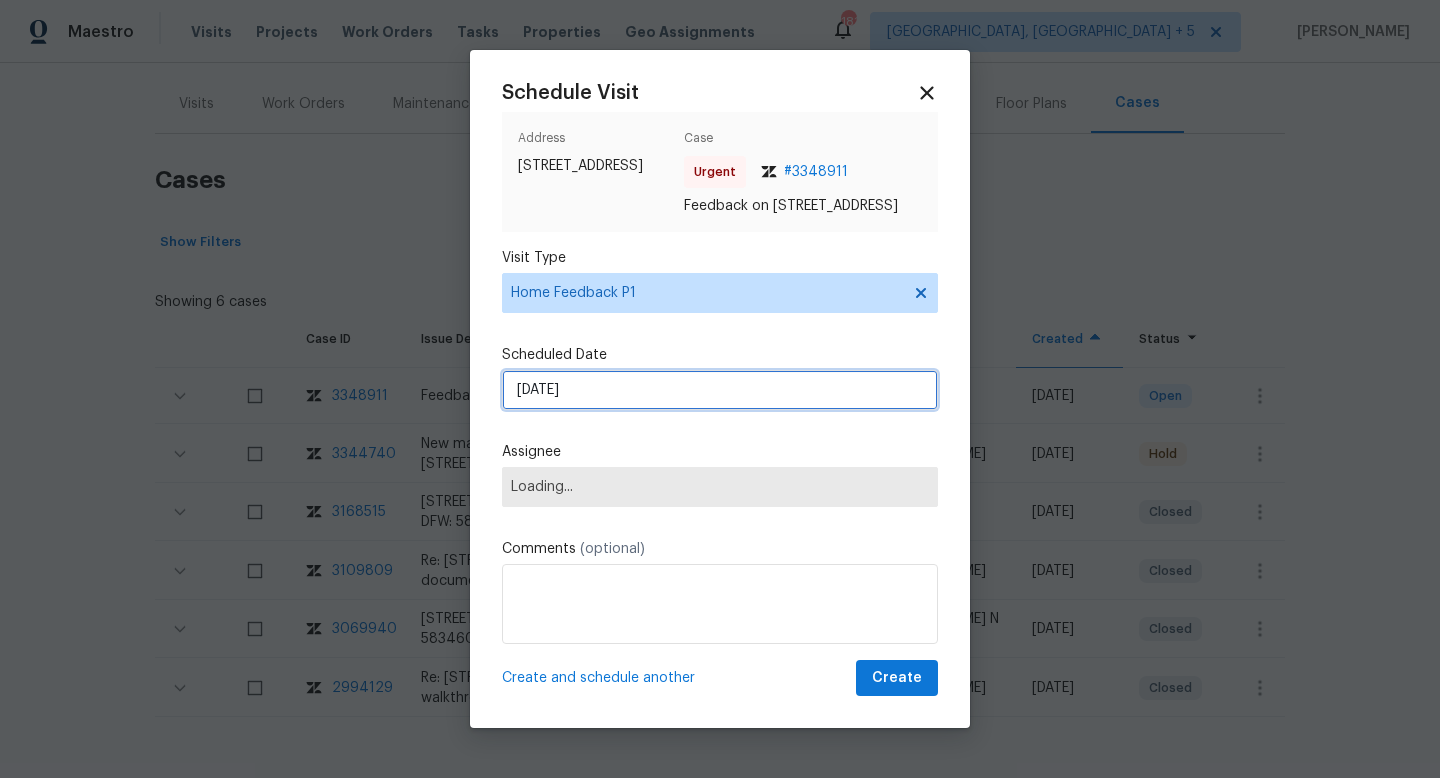 click on "[DATE]" at bounding box center (720, 390) 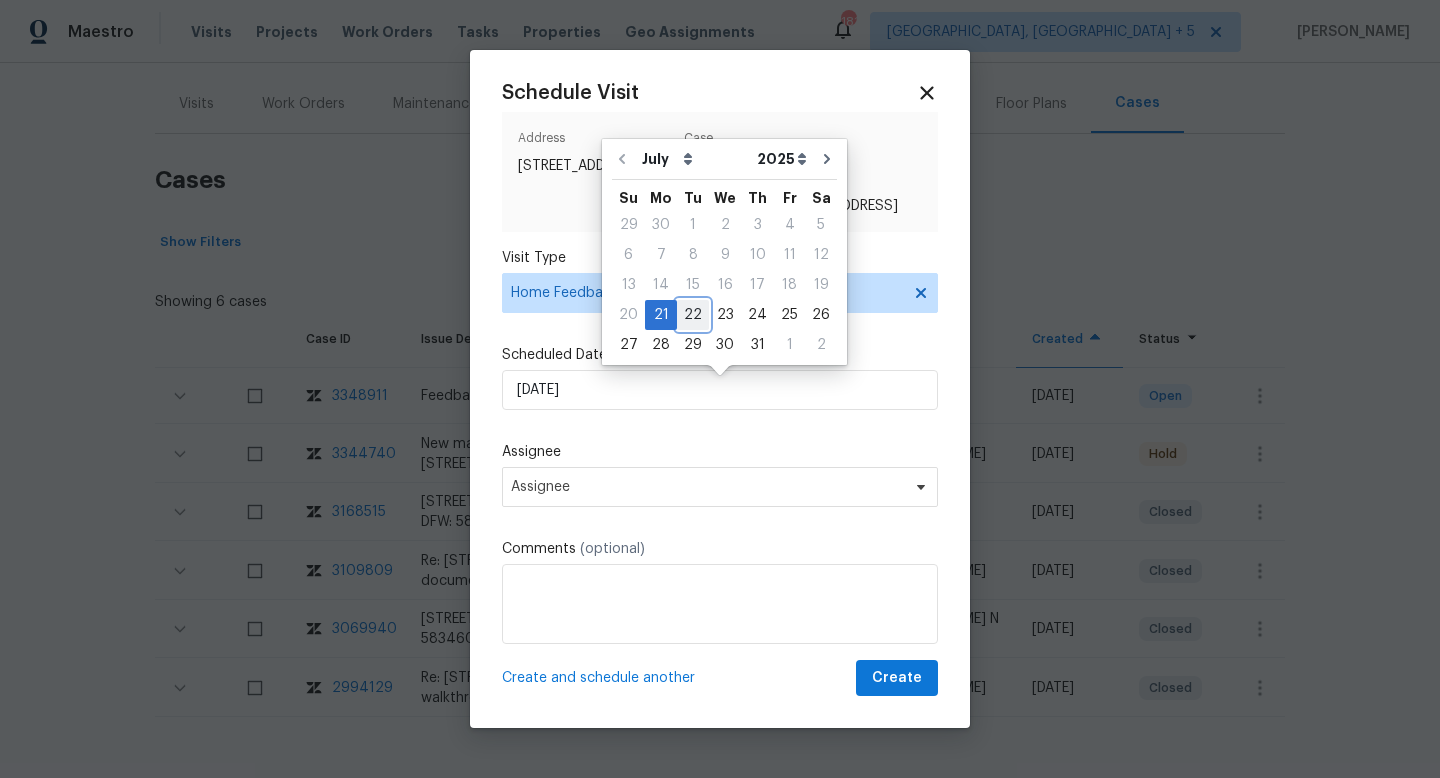 click on "22" at bounding box center [693, 315] 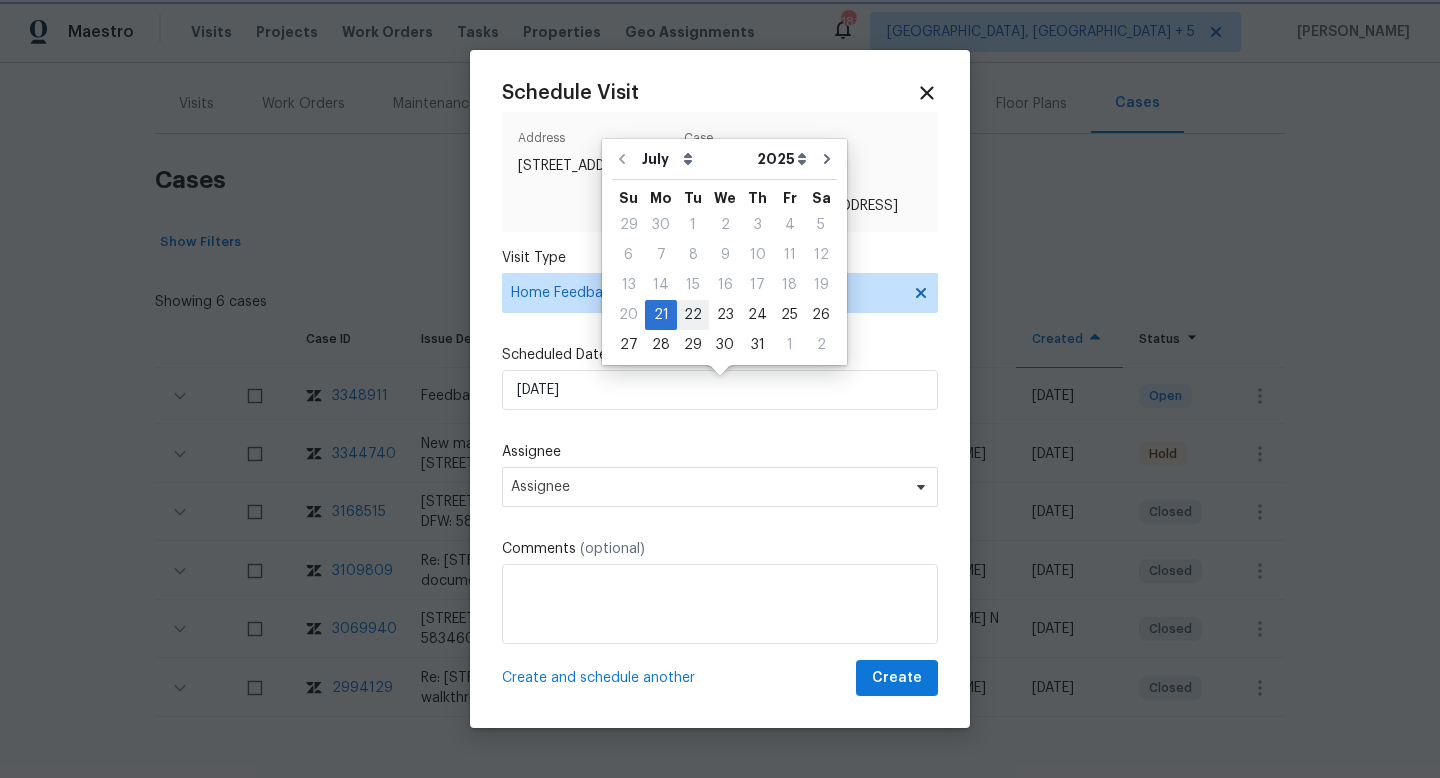 type on "[DATE]" 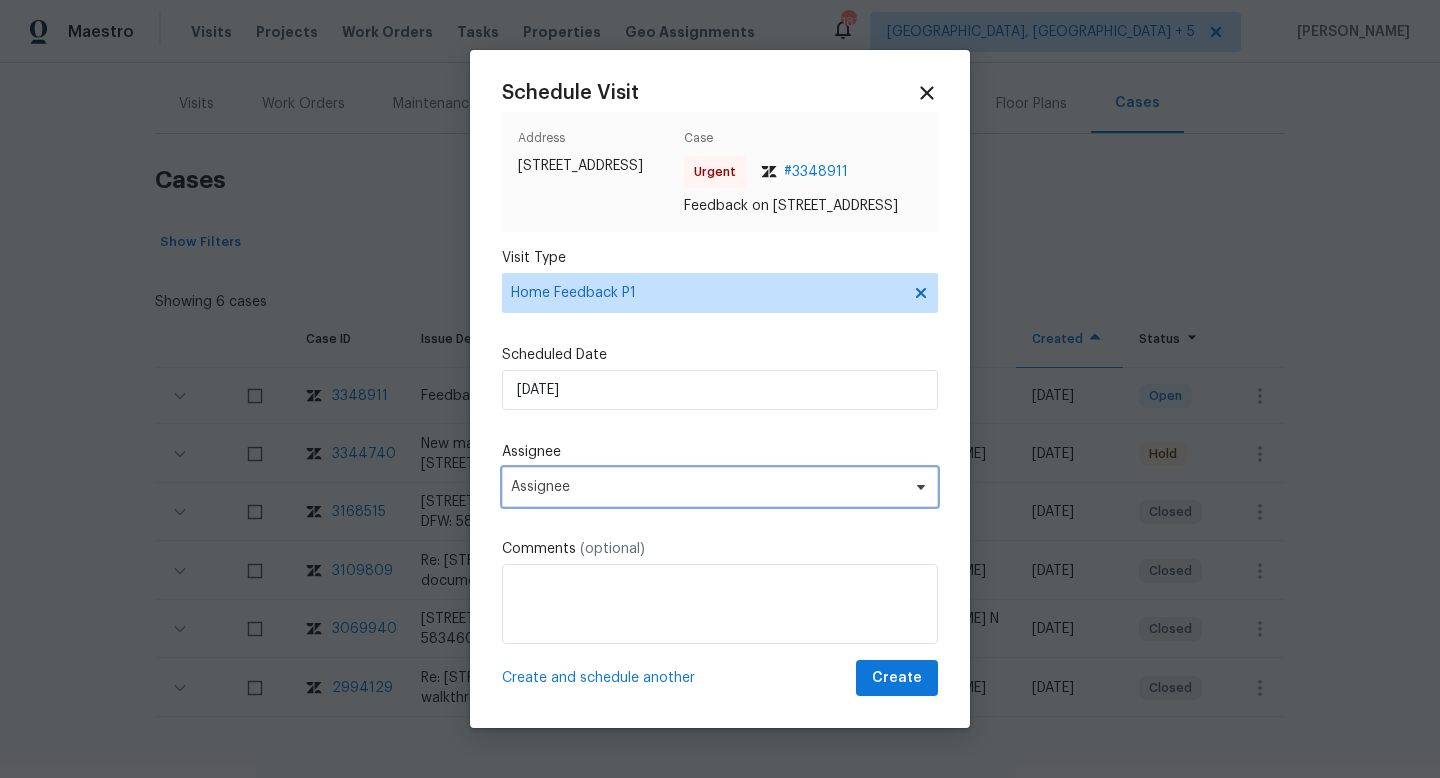 click on "Assignee" at bounding box center [707, 487] 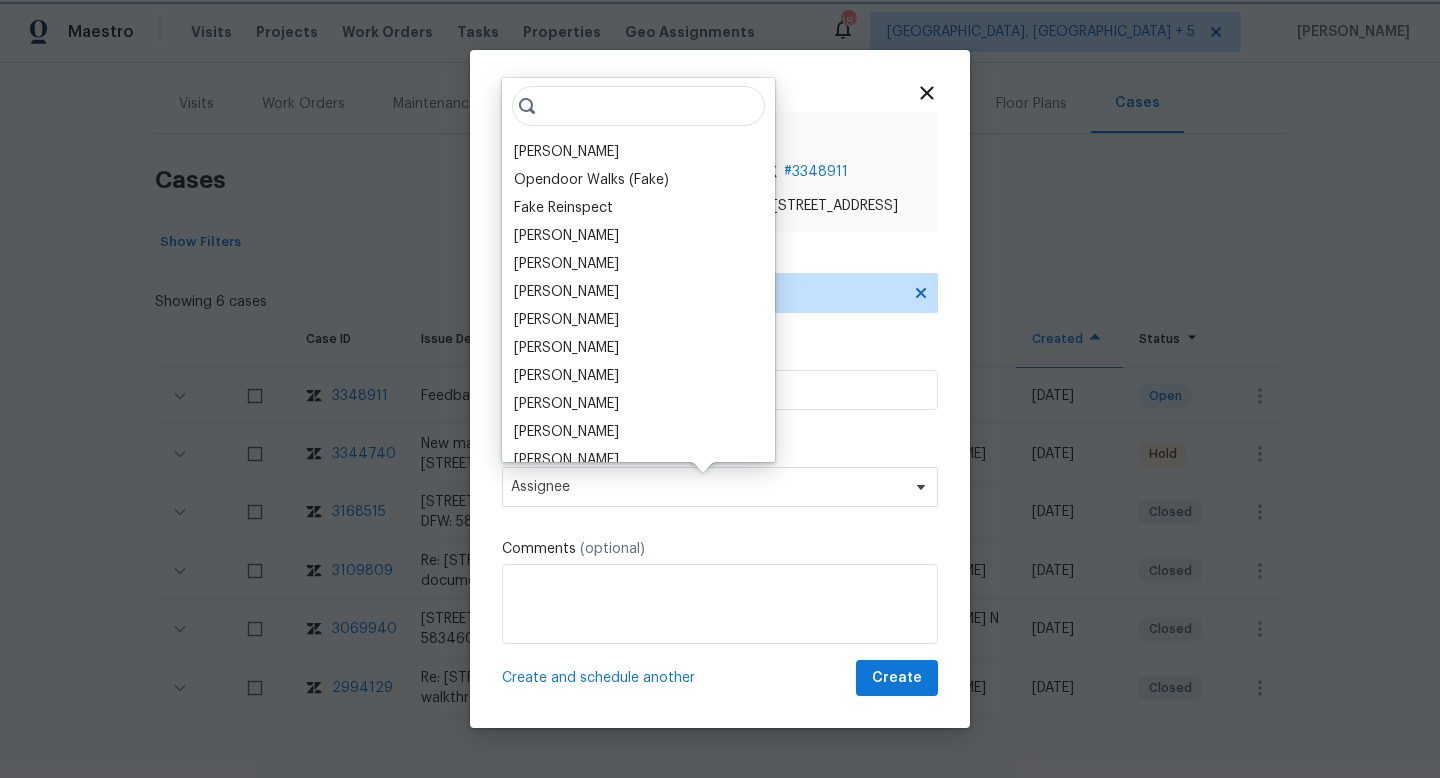 click on "Assignee" at bounding box center (707, 487) 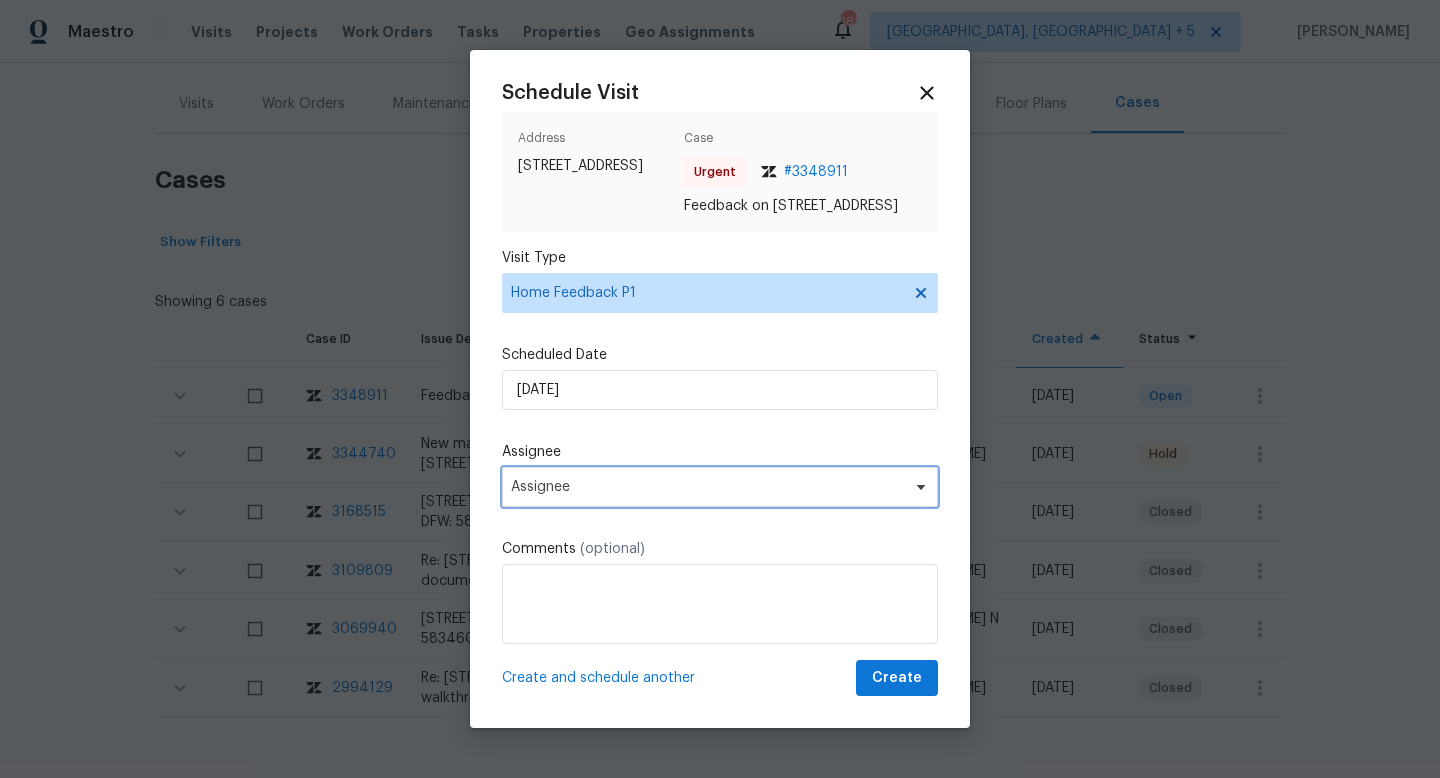 click on "Assignee" at bounding box center [707, 487] 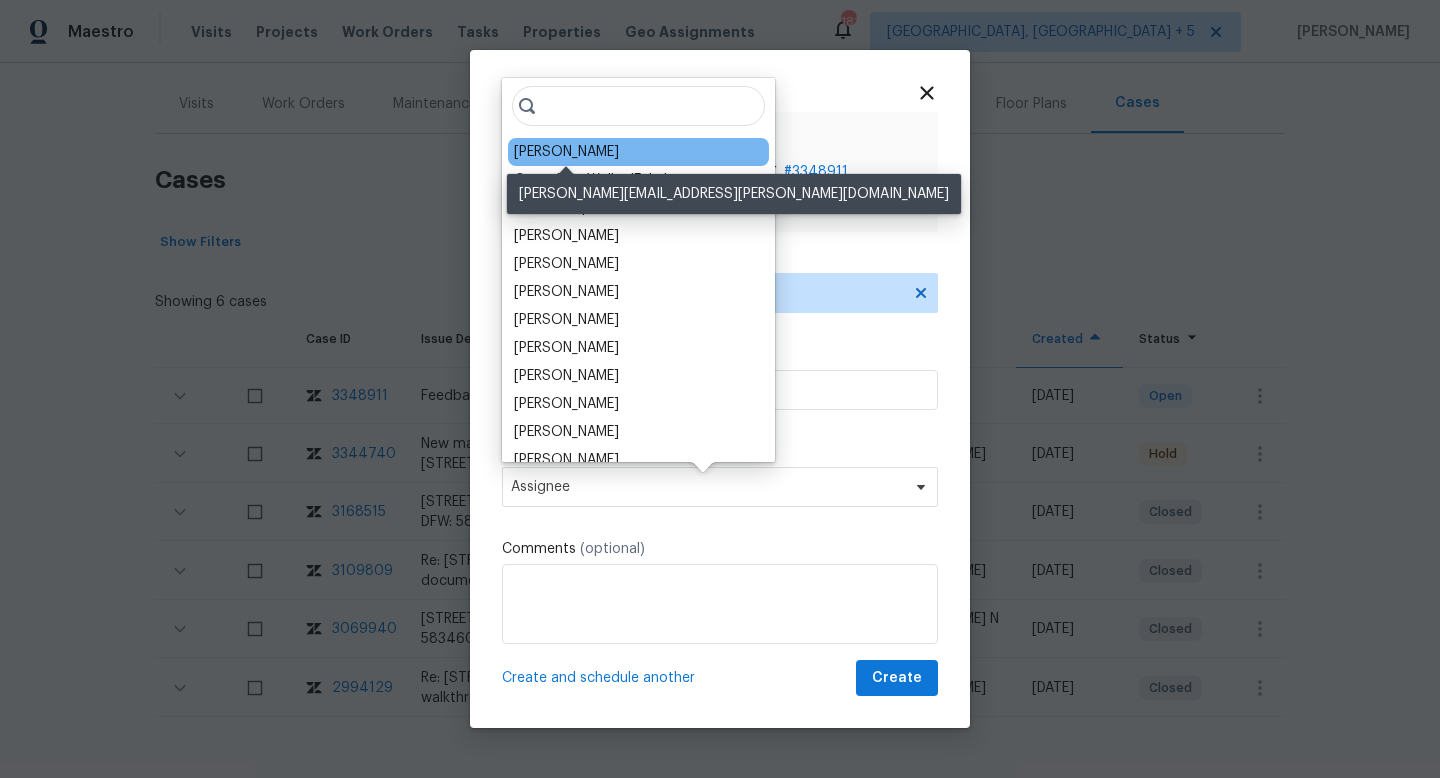 click on "[PERSON_NAME]" at bounding box center [566, 152] 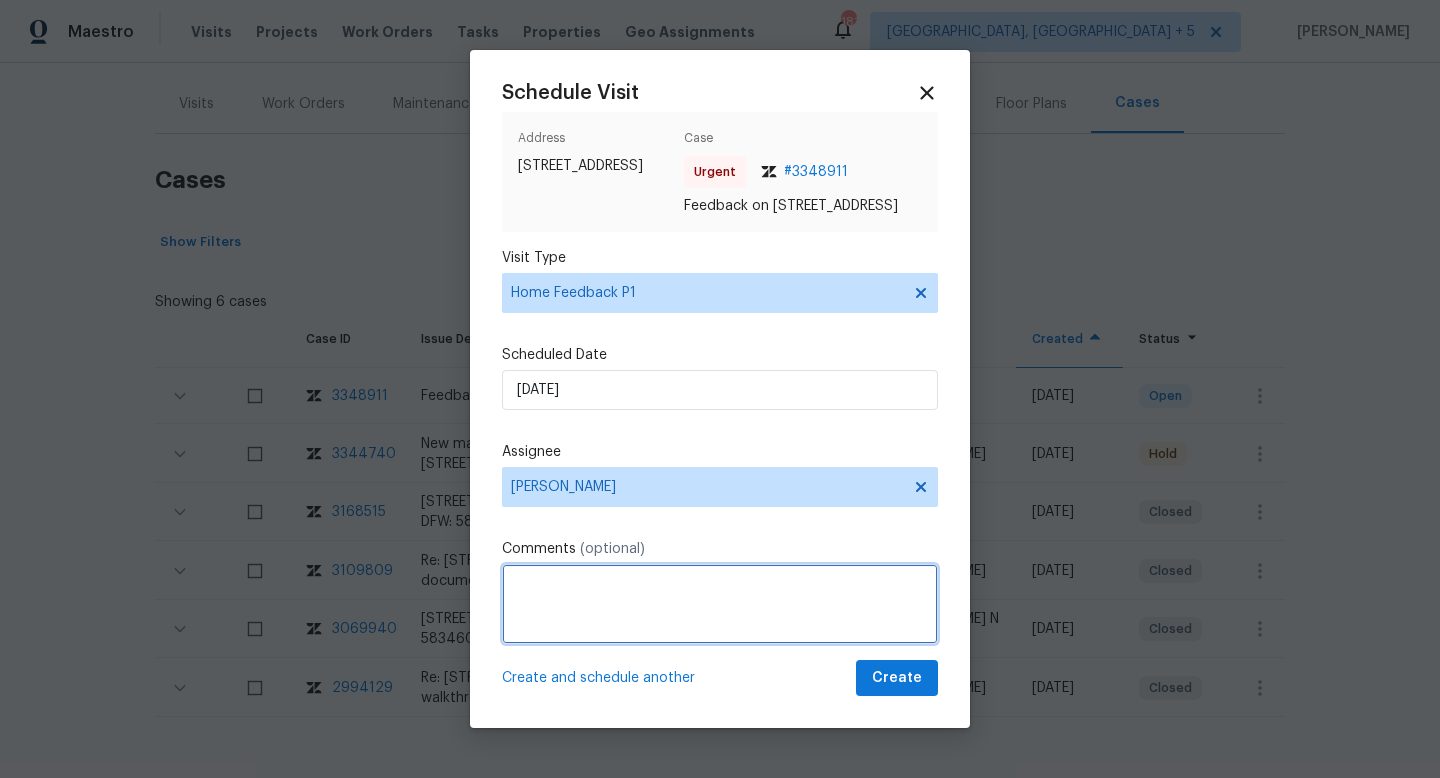 click at bounding box center (720, 604) 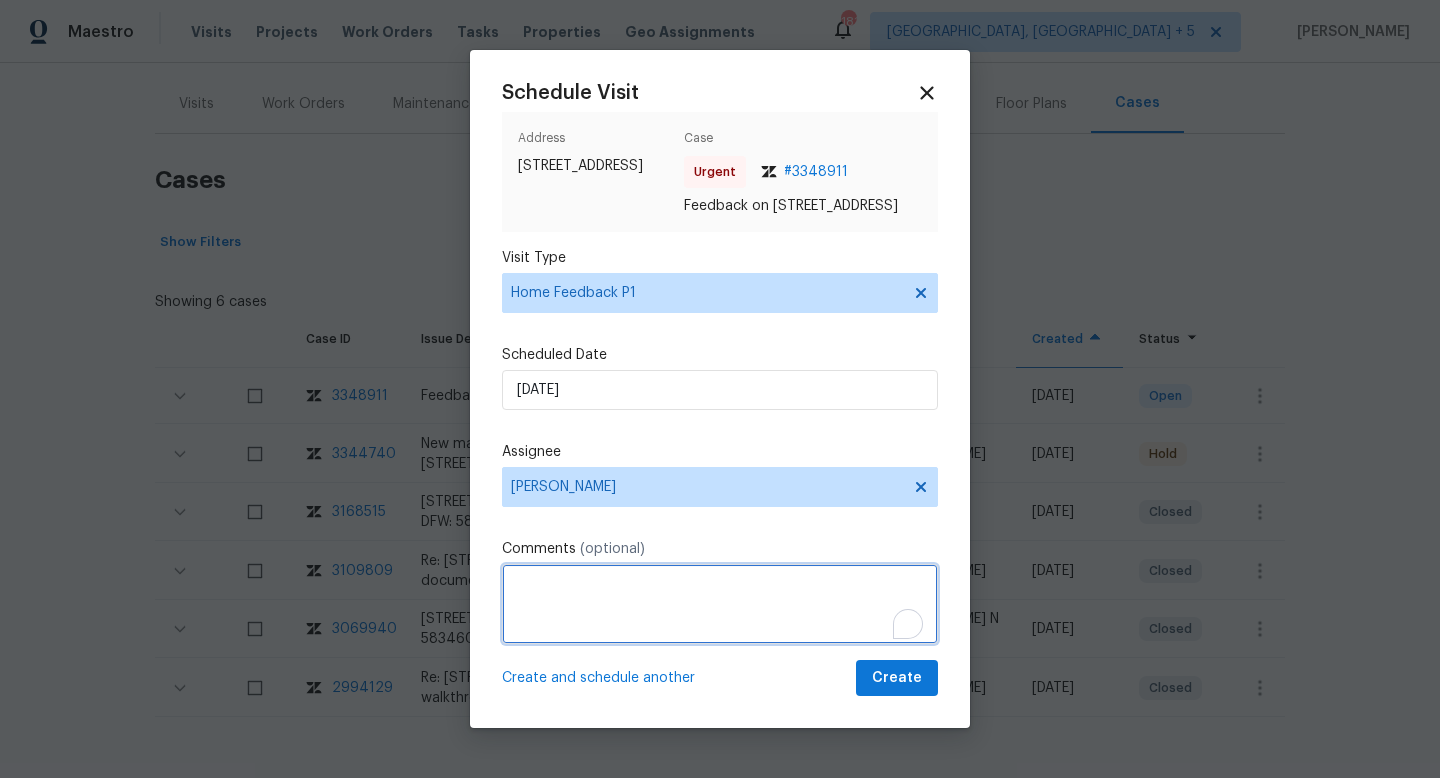paste on "Feedback Message: Install front yard grass, replace older windowd, remove and replace attic insulation and sanitize attic and repair exterior rodent entry points. as buyer noted extensive rodent trails and droppings" 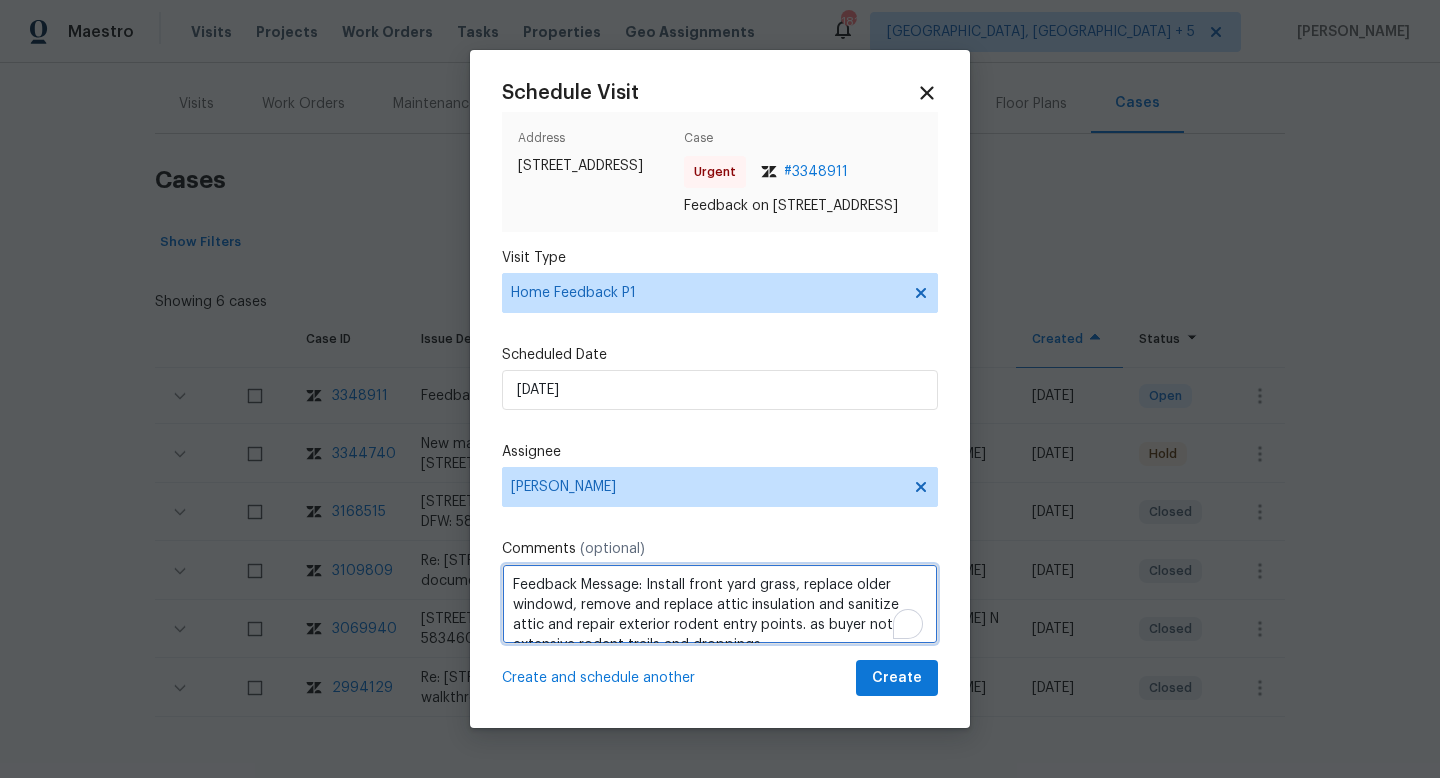 scroll, scrollTop: 9, scrollLeft: 0, axis: vertical 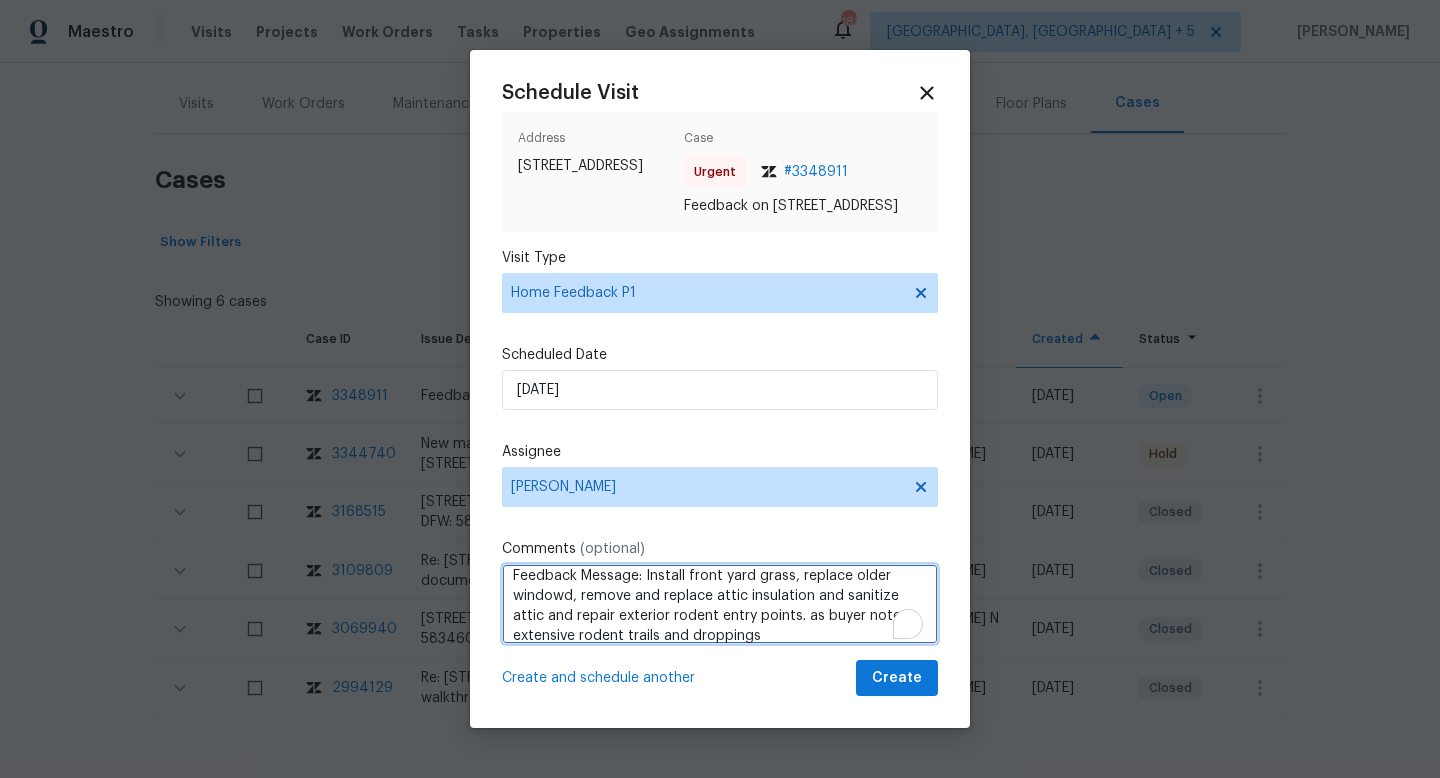 type on "Feedback Message: Install front yard grass, replace older windowd, remove and replace attic insulation and sanitize attic and repair exterior rodent entry points. as buyer noted extensive rodent trails and droppings" 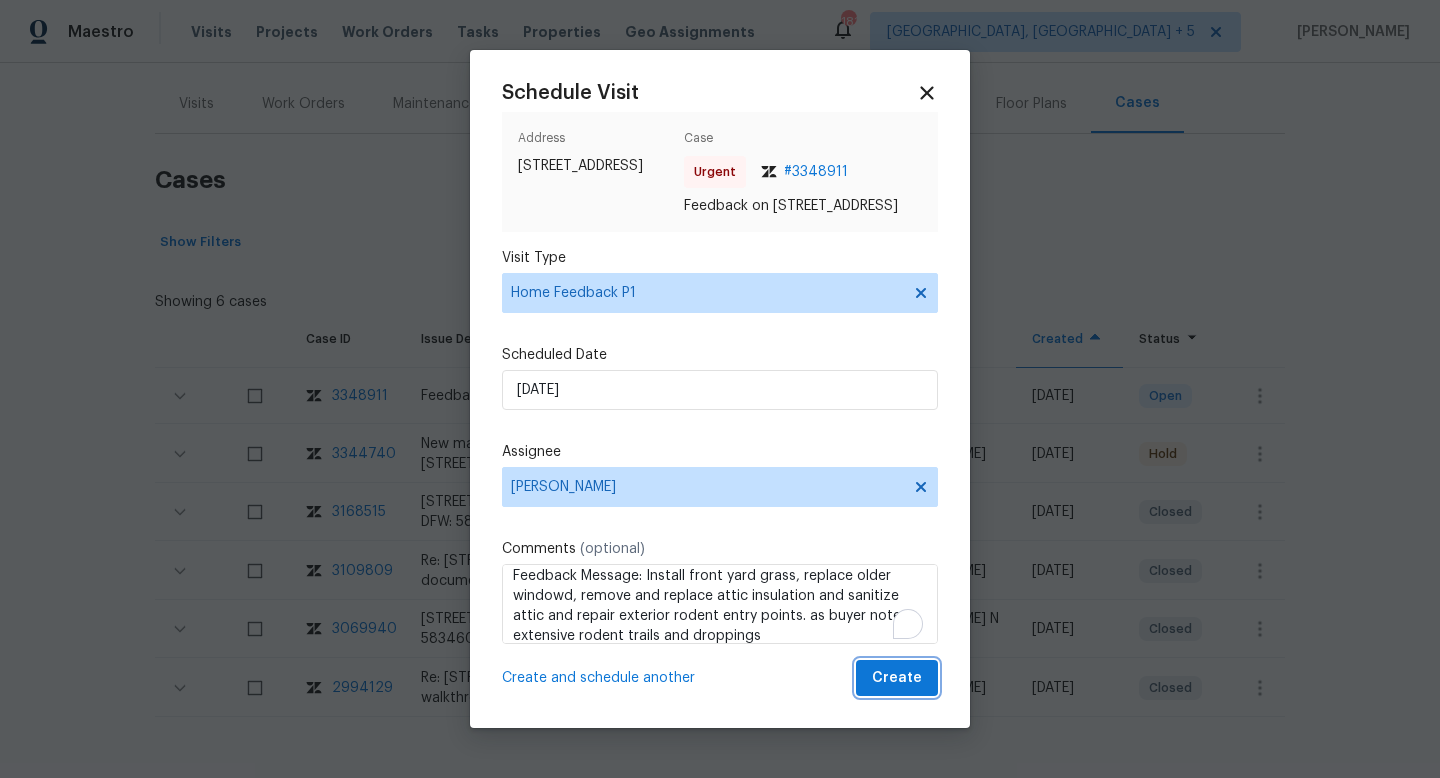 click on "Create" at bounding box center (897, 678) 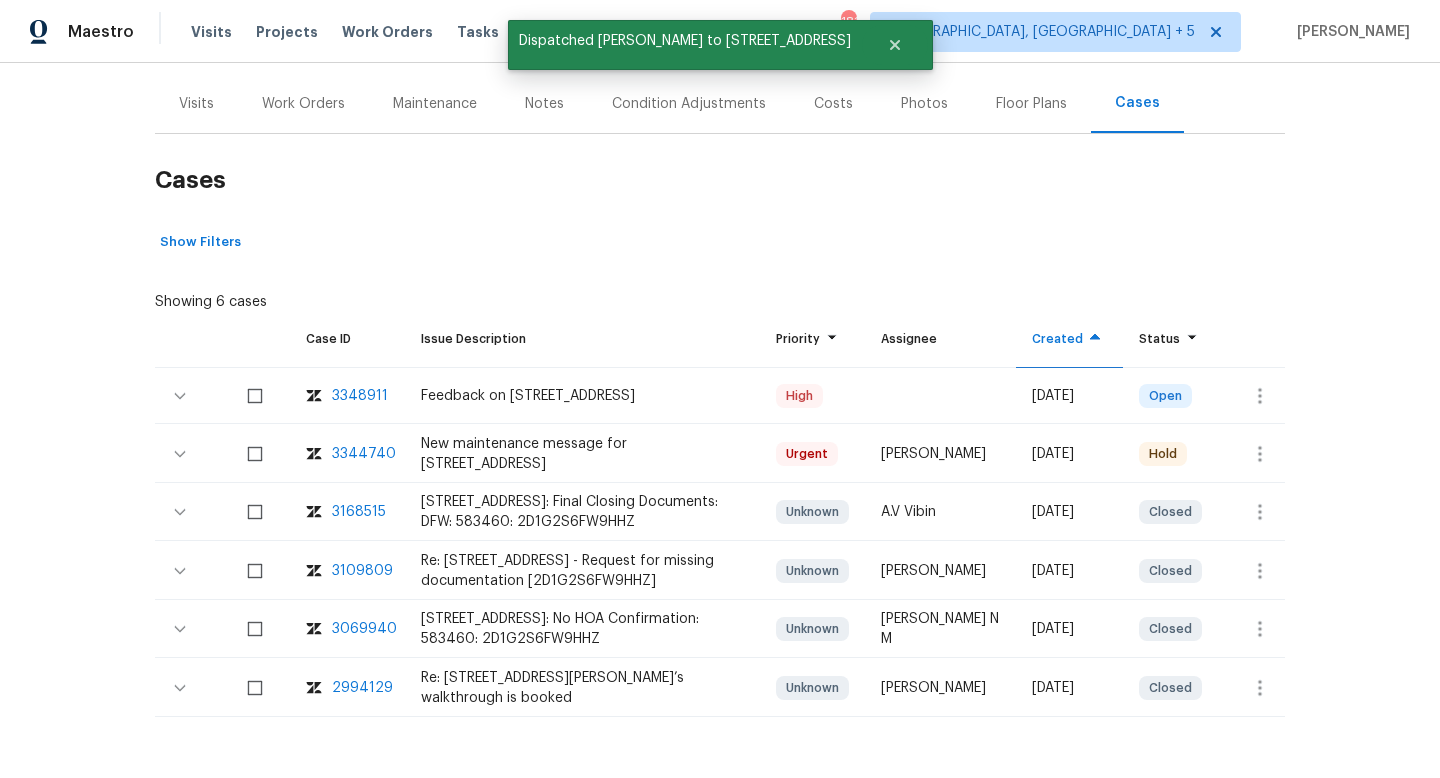click on "Visits" at bounding box center [196, 104] 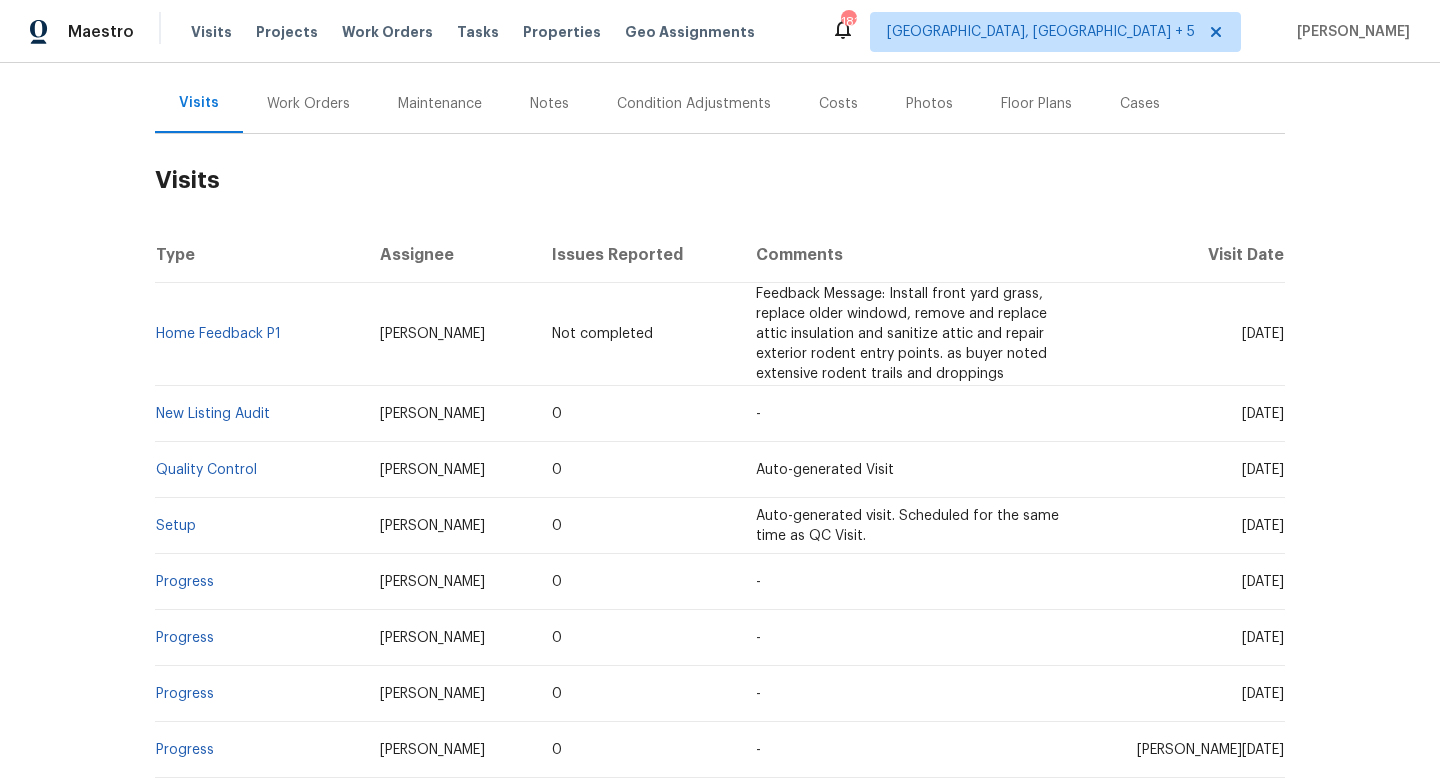 drag, startPoint x: 1211, startPoint y: 417, endPoint x: 1283, endPoint y: 419, distance: 72.02777 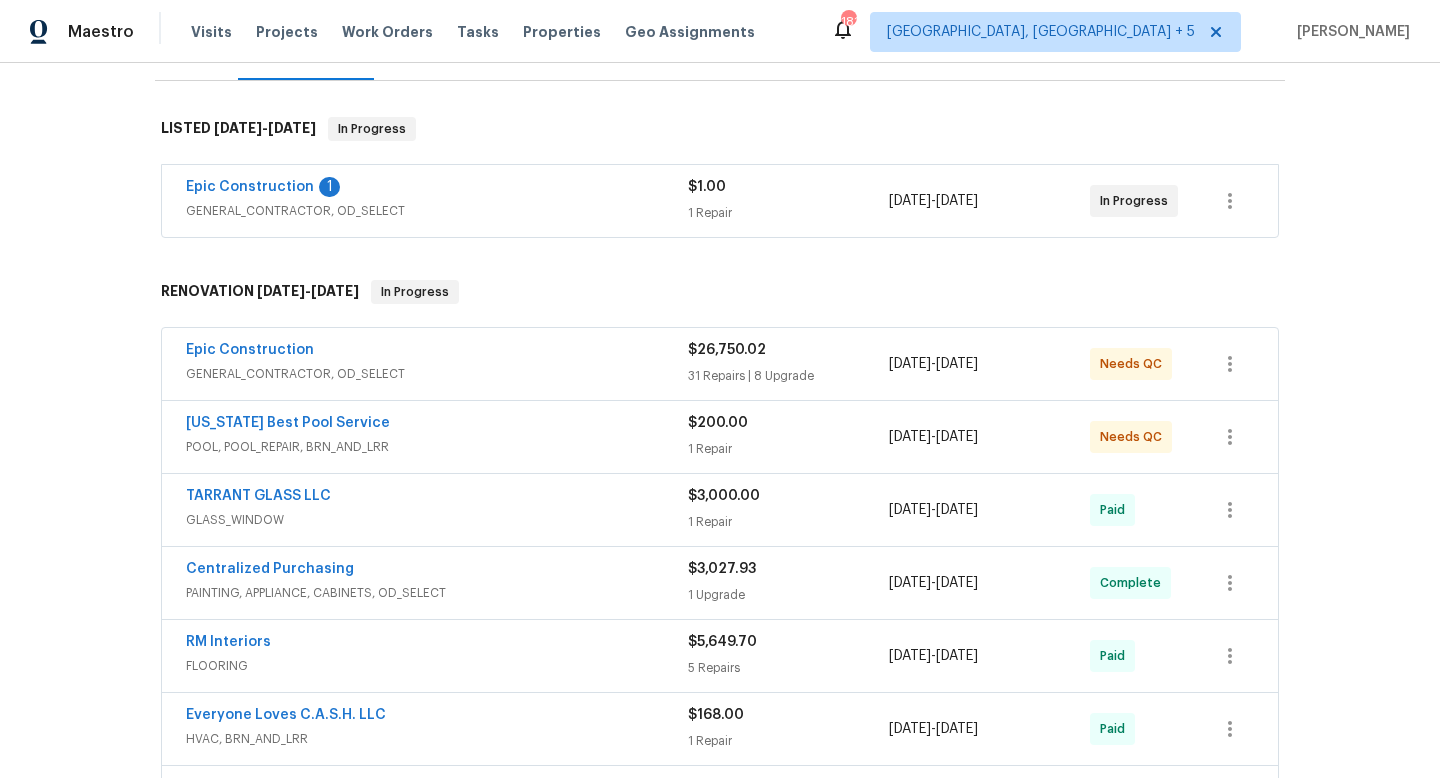 scroll, scrollTop: 338, scrollLeft: 0, axis: vertical 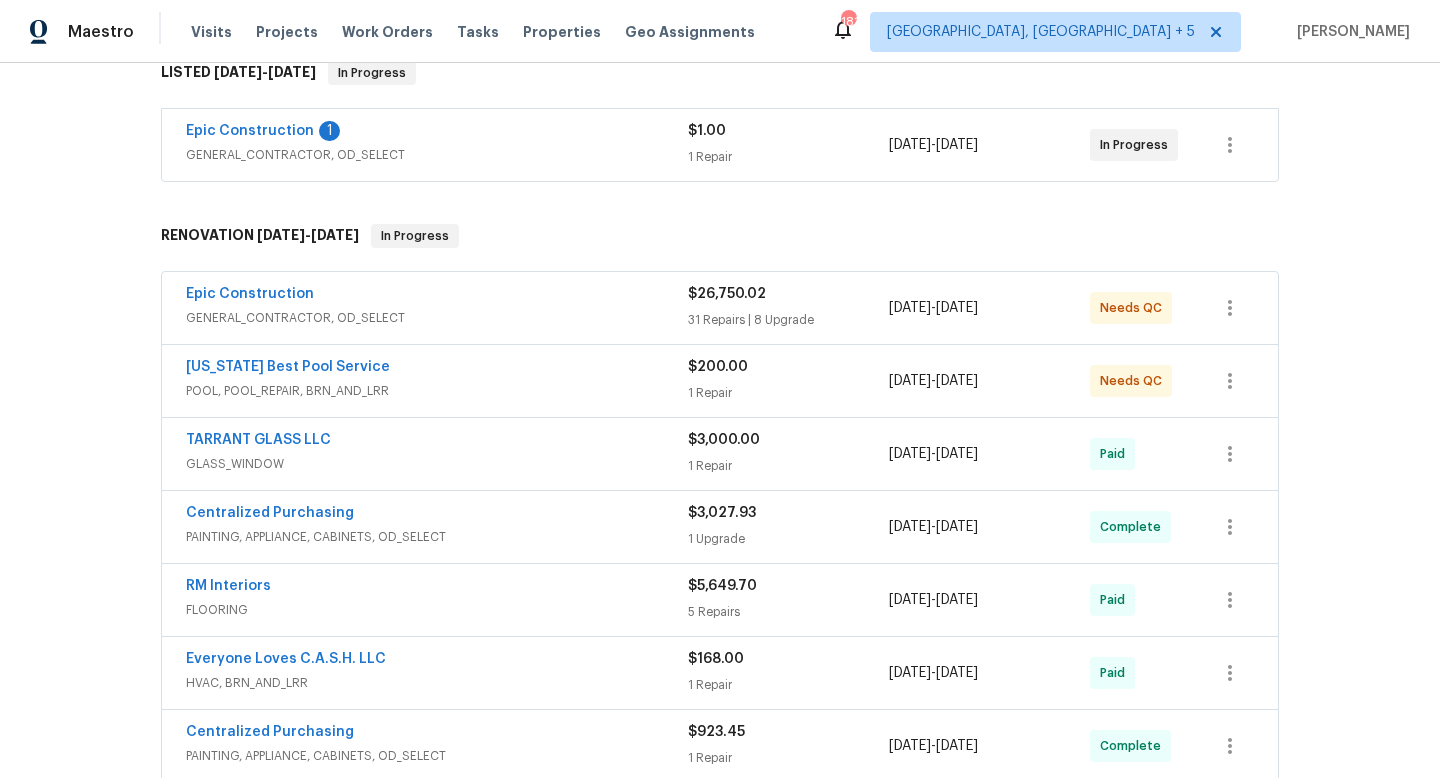 click on "[US_STATE] Best Pool Service POOL, POOL_REPAIR, BRN_AND_LRR $200.00 1 Repair [DATE]  -  [DATE] Needs QC" at bounding box center (720, 381) 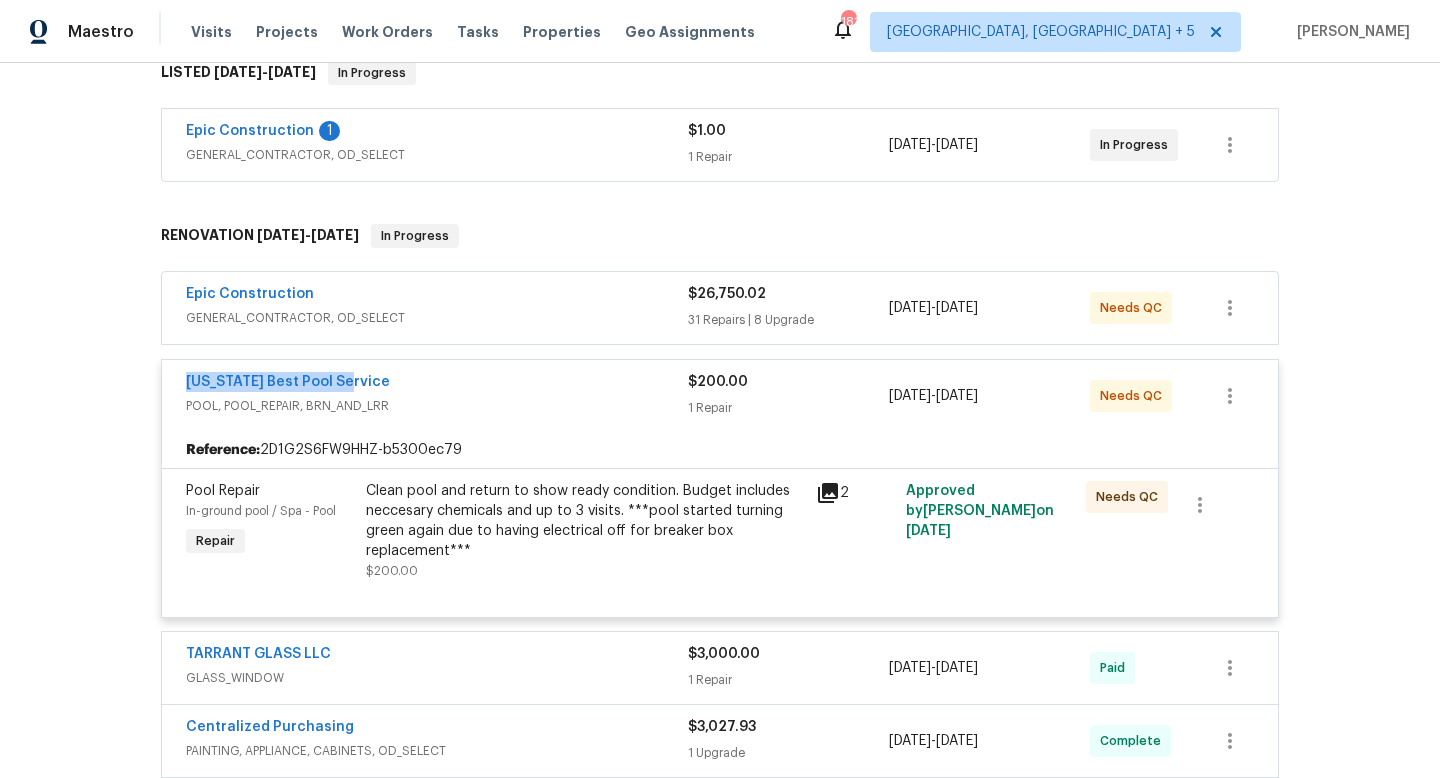 drag, startPoint x: 360, startPoint y: 381, endPoint x: 149, endPoint y: 379, distance: 211.00948 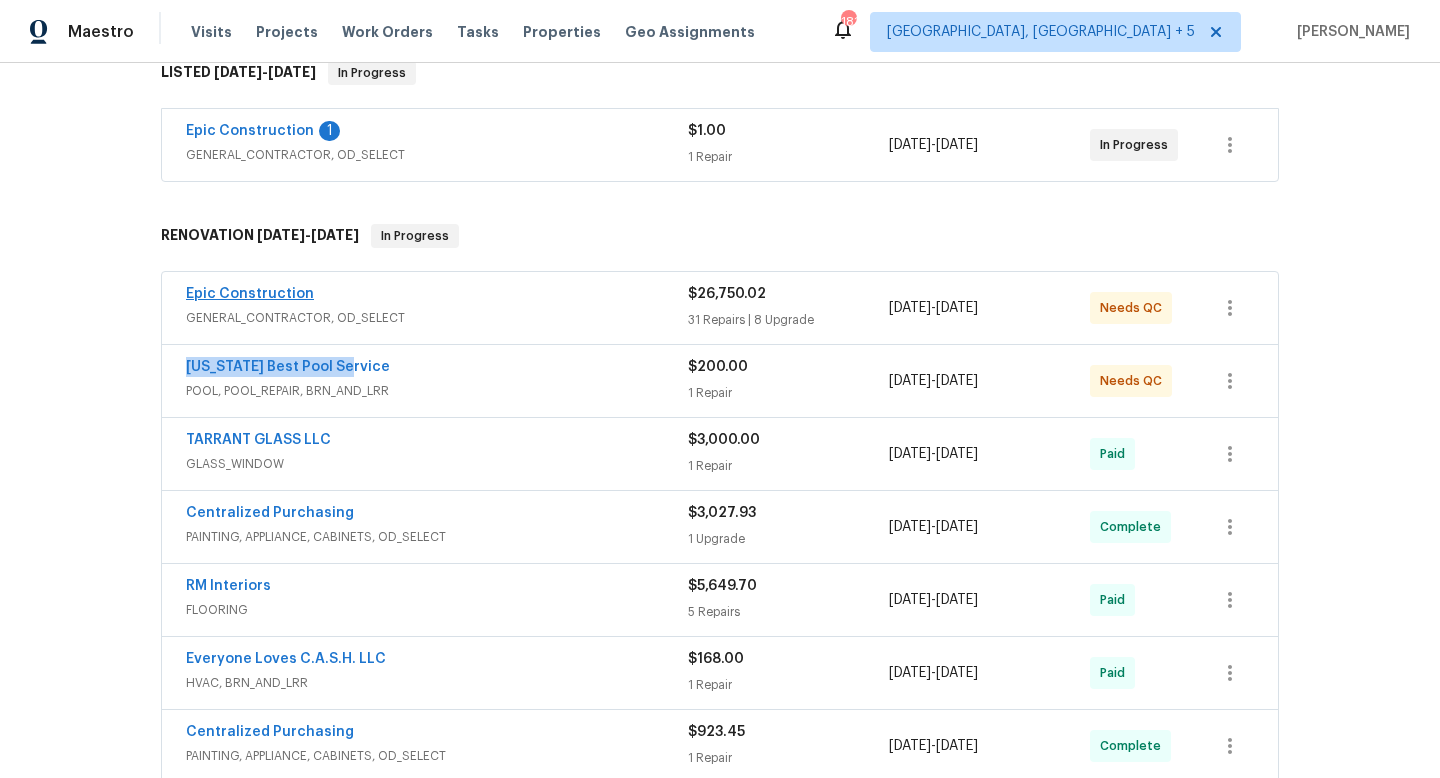 scroll, scrollTop: 0, scrollLeft: 0, axis: both 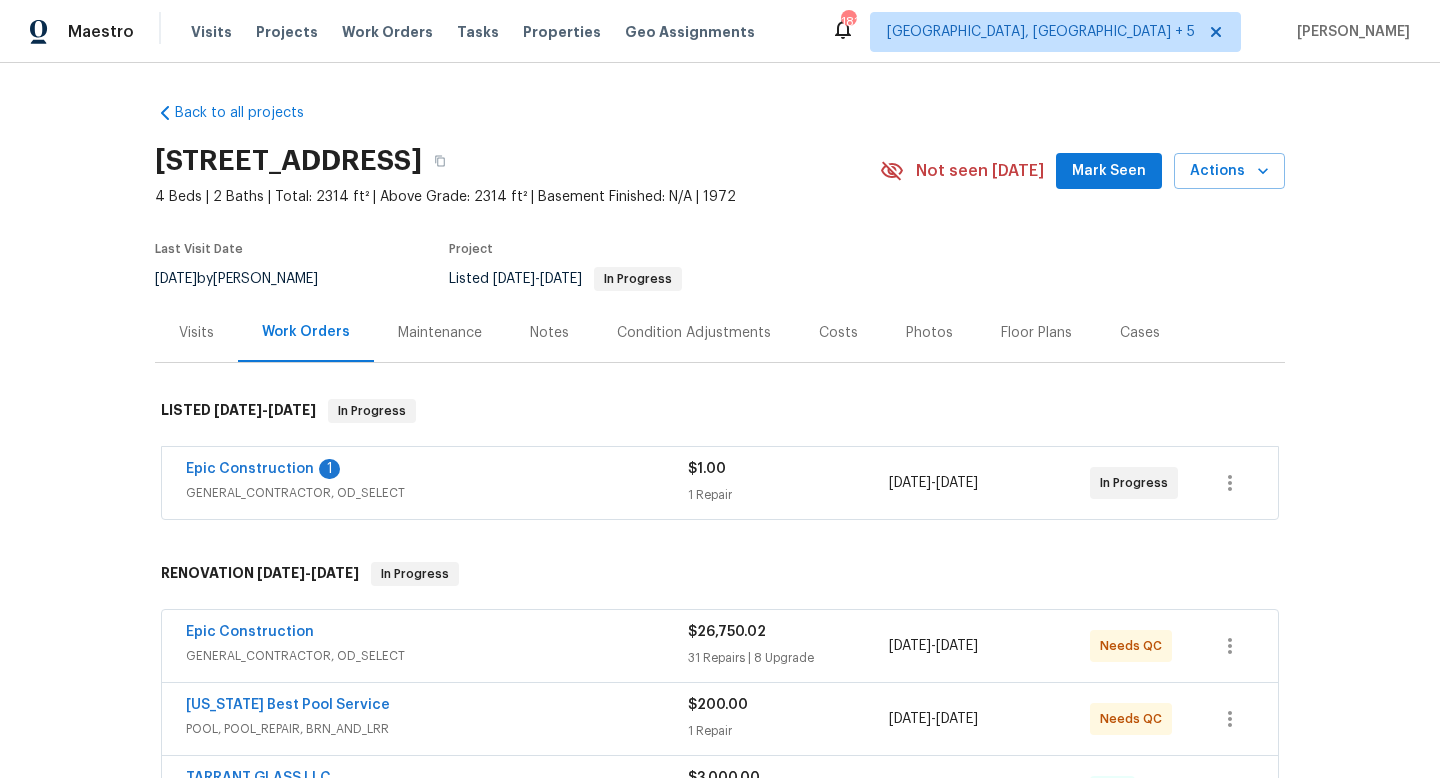 click on "Visits" at bounding box center (196, 333) 